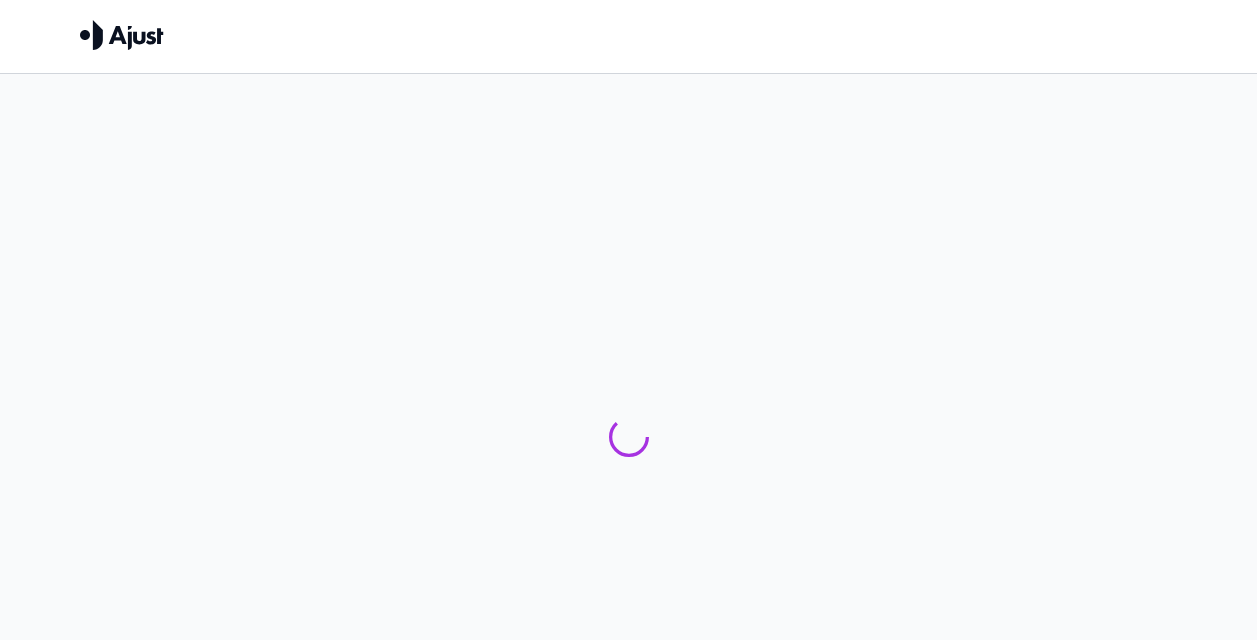 scroll, scrollTop: 0, scrollLeft: 0, axis: both 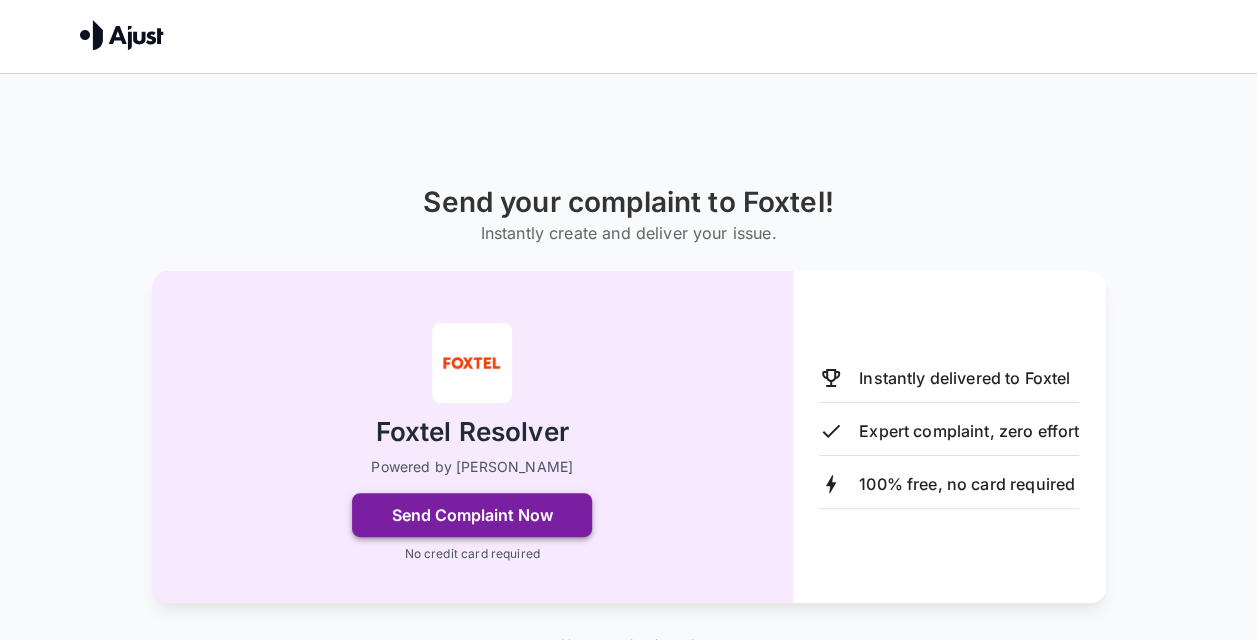 click on "Send Complaint Now" at bounding box center (472, 515) 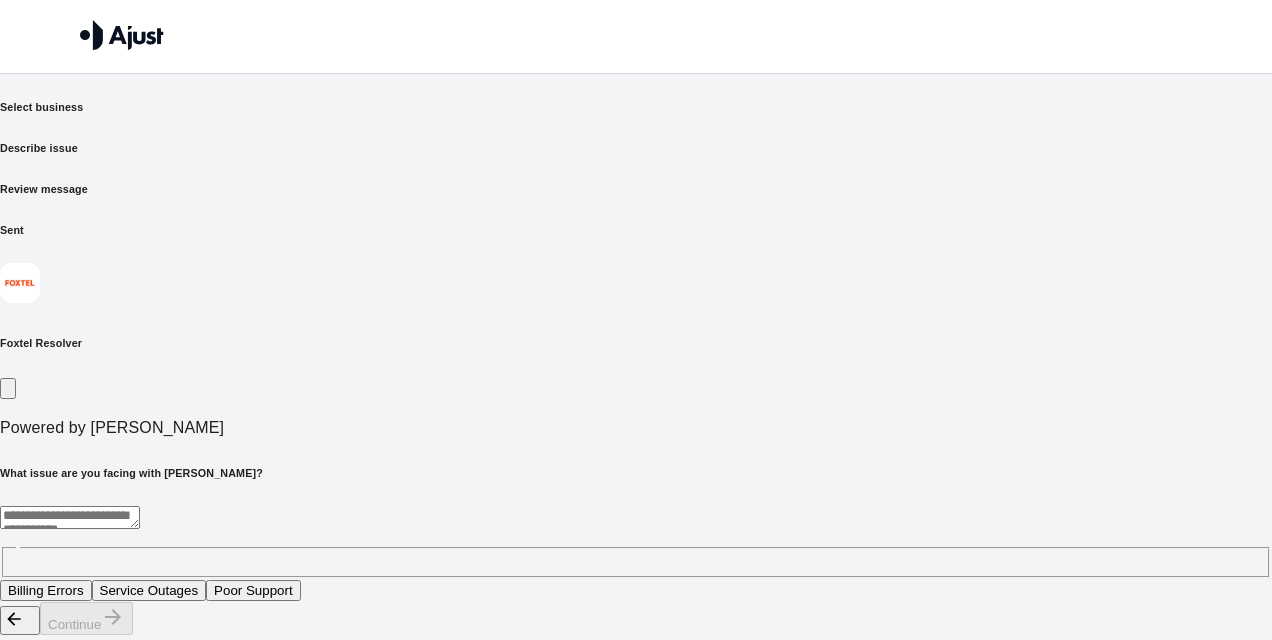 click on "* ​" at bounding box center [636, 542] 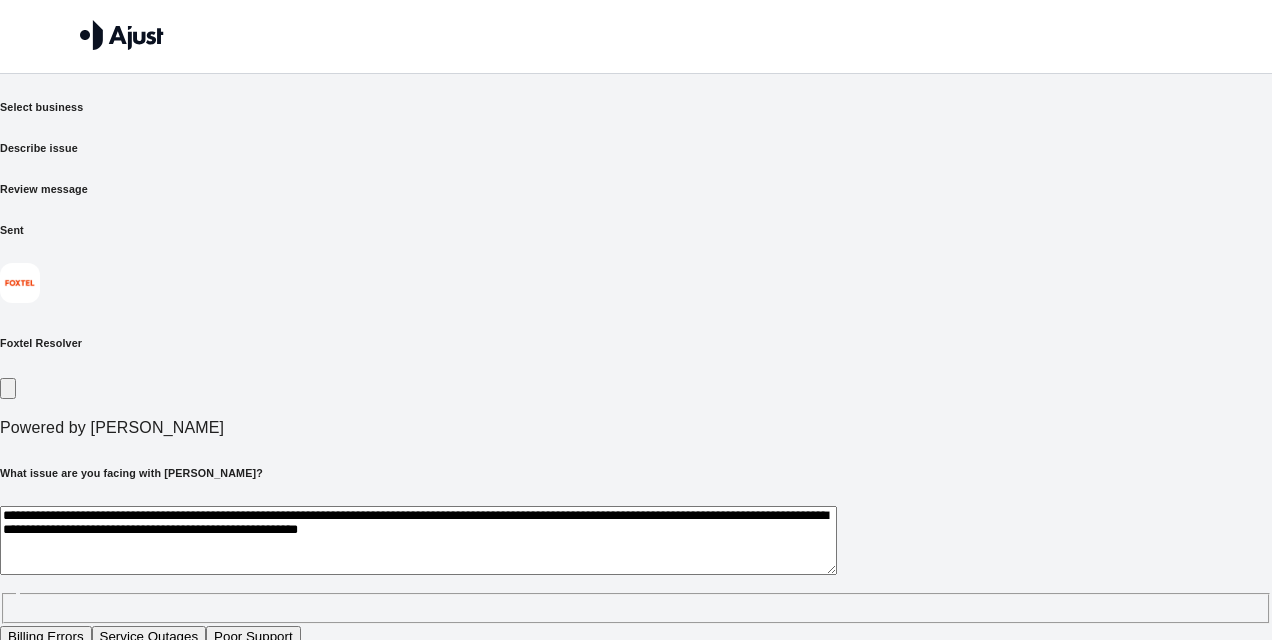 click on "**********" at bounding box center (418, 540) 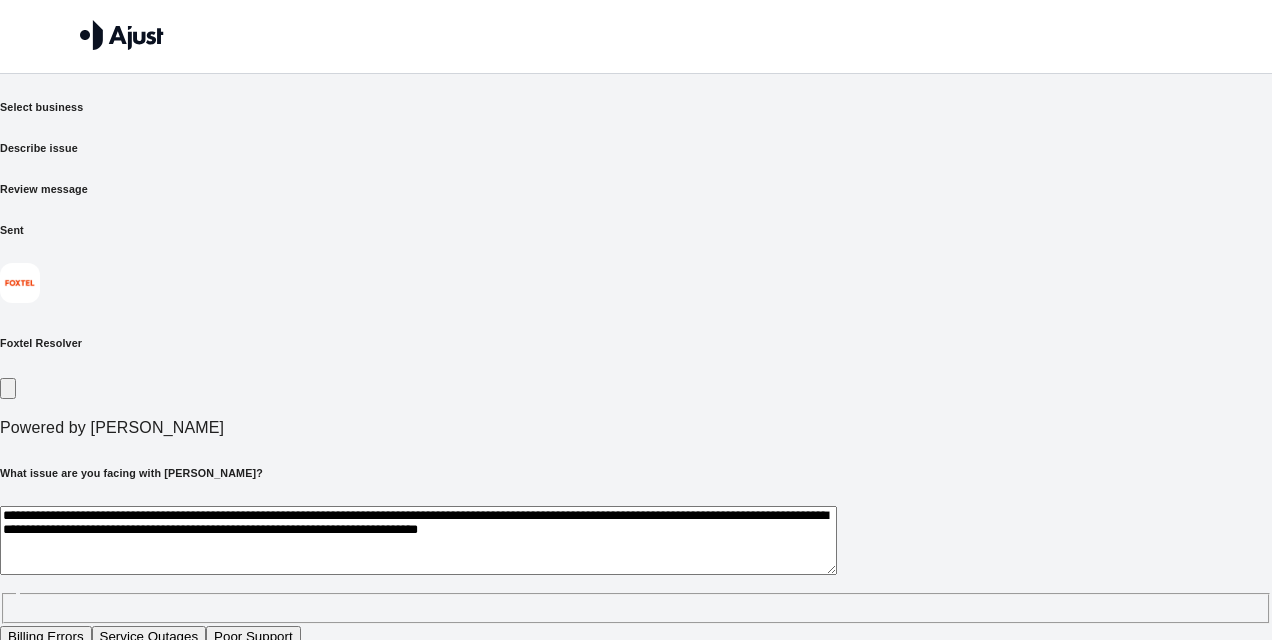 click on "**********" at bounding box center (418, 540) 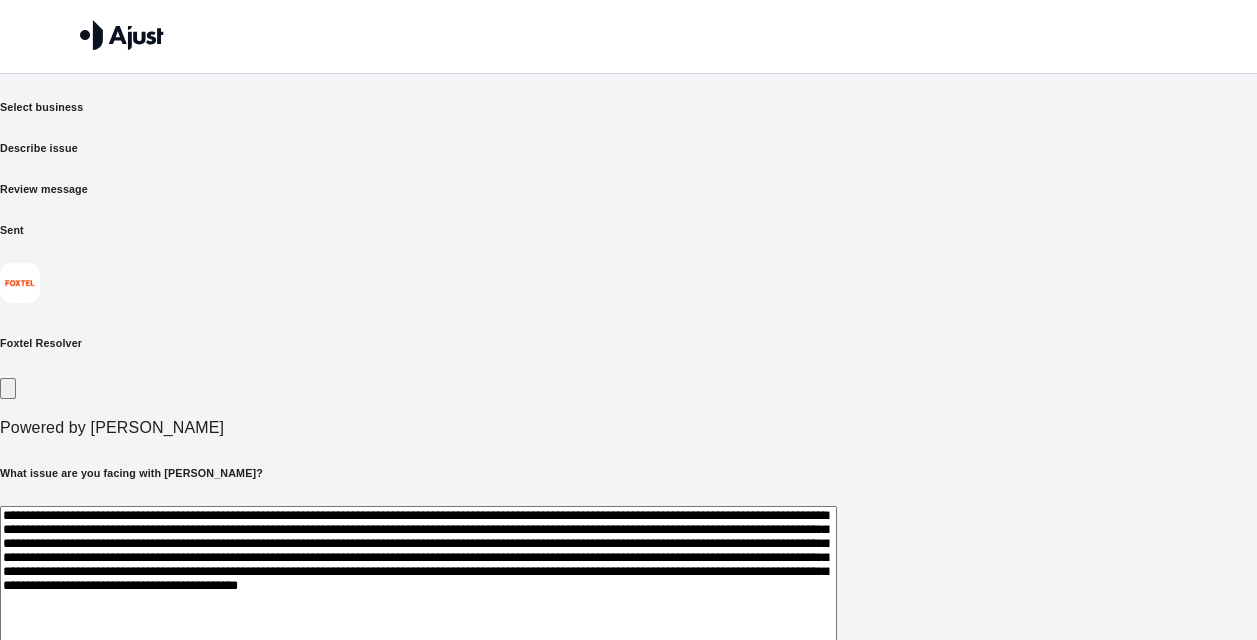 scroll, scrollTop: 59, scrollLeft: 0, axis: vertical 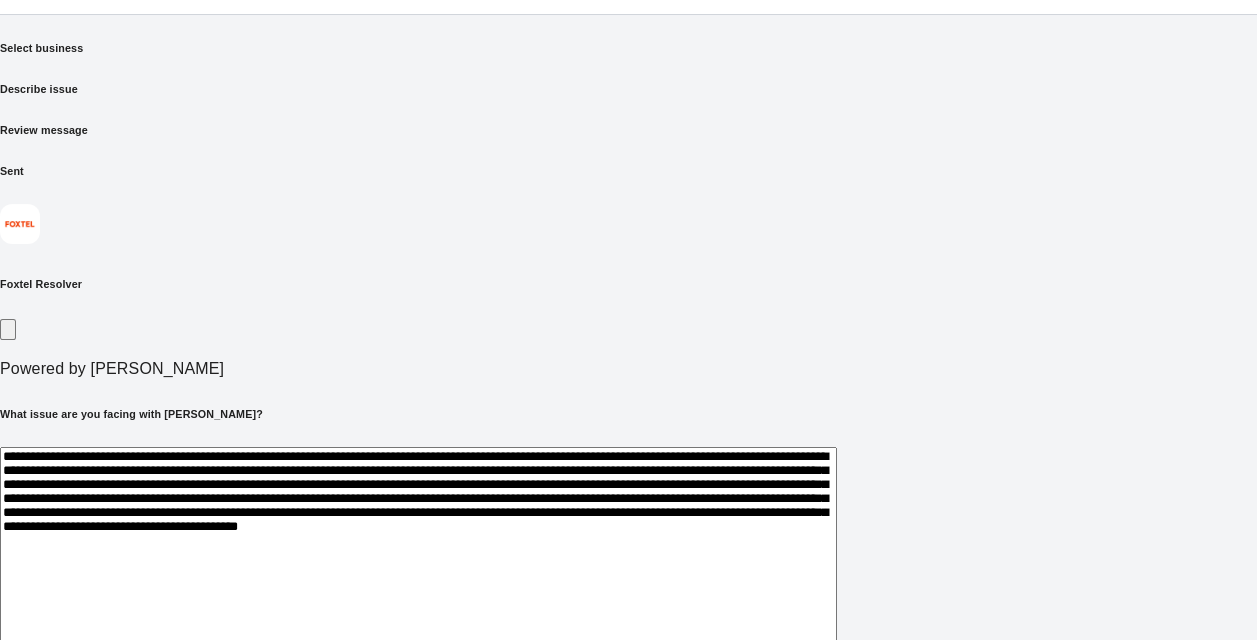 click on "**********" at bounding box center (418, 550) 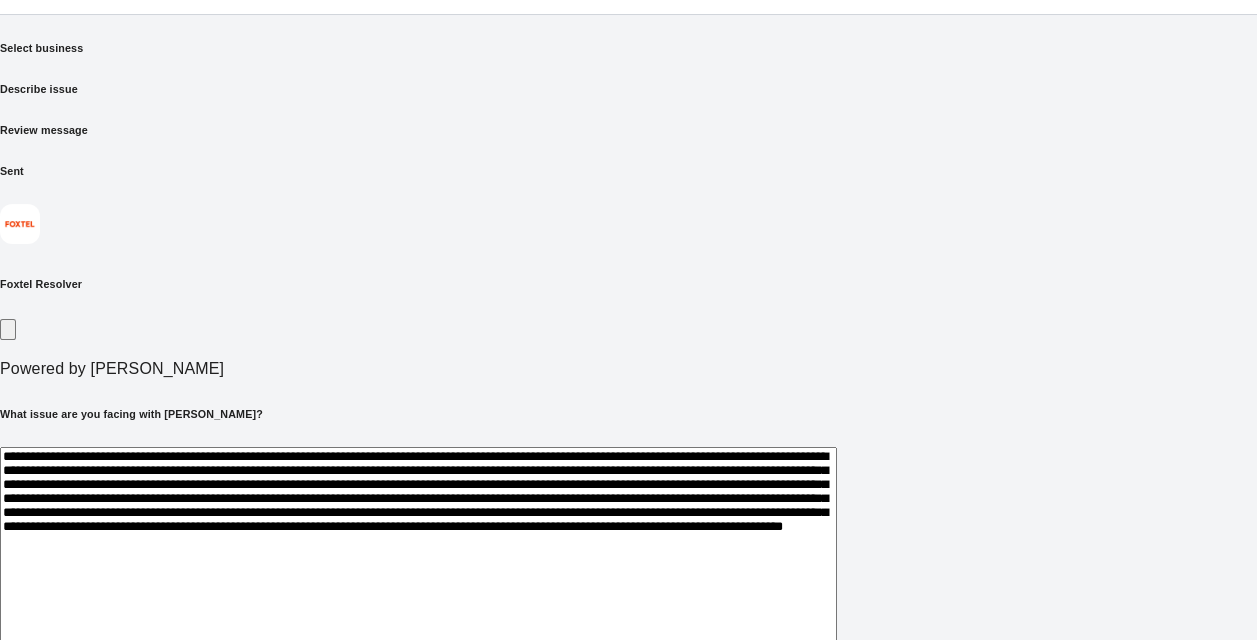 click on "**********" at bounding box center (418, 562) 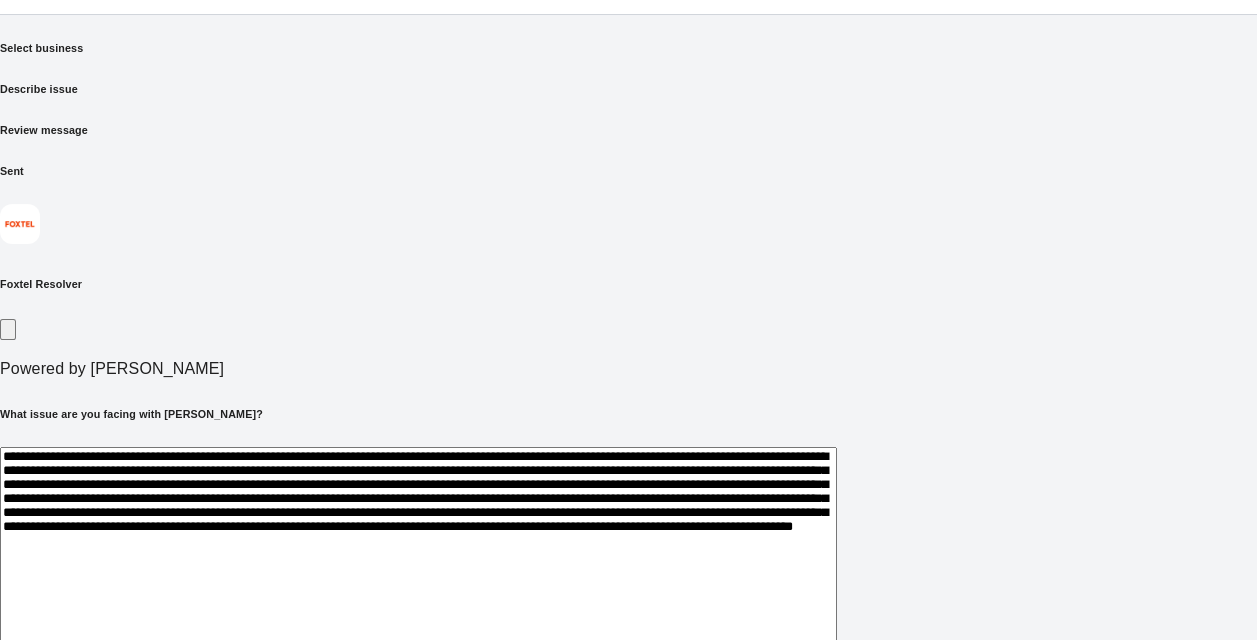 click on "**********" at bounding box center [418, 562] 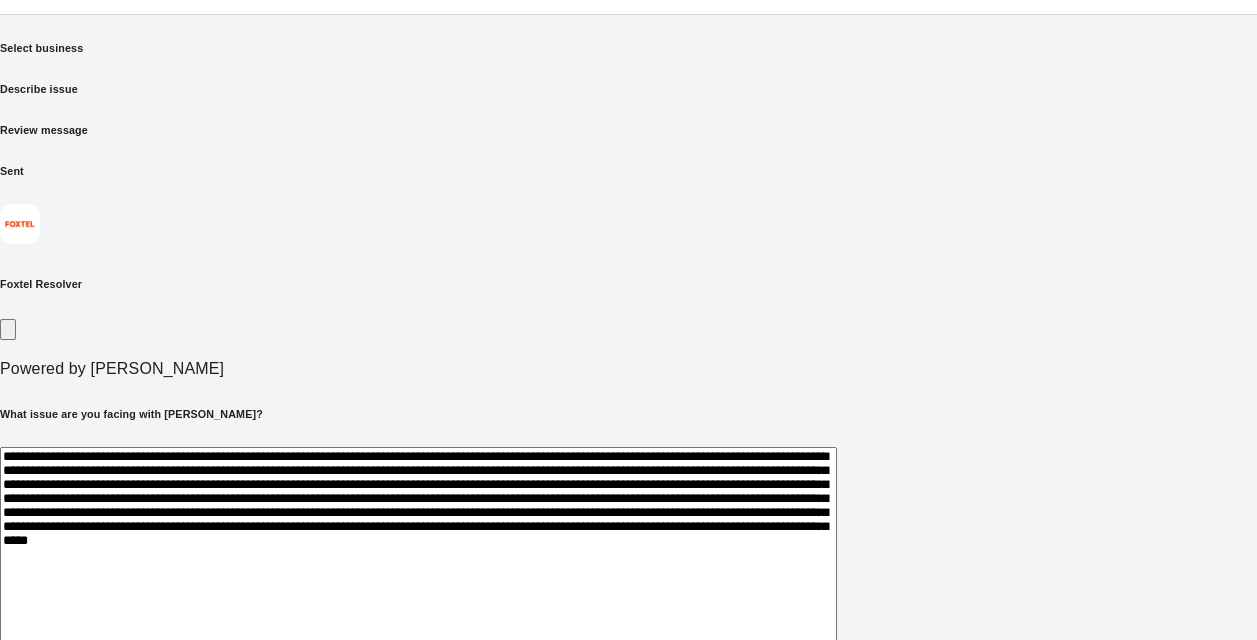 click on "**********" at bounding box center (418, 562) 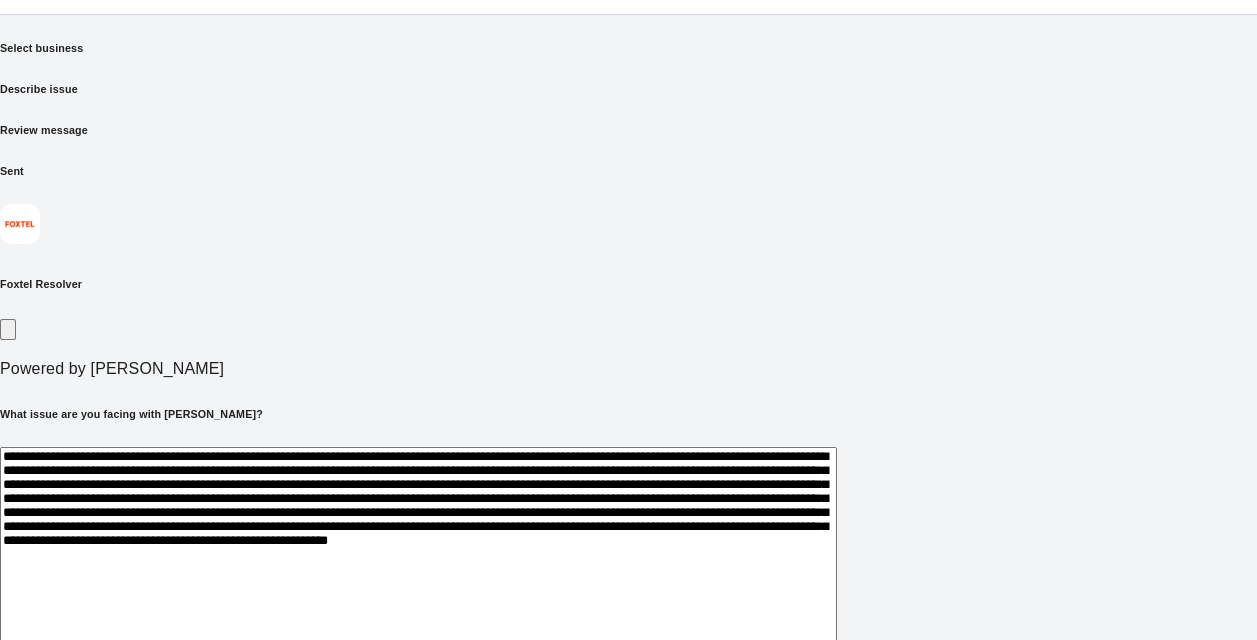 scroll, scrollTop: 21, scrollLeft: 0, axis: vertical 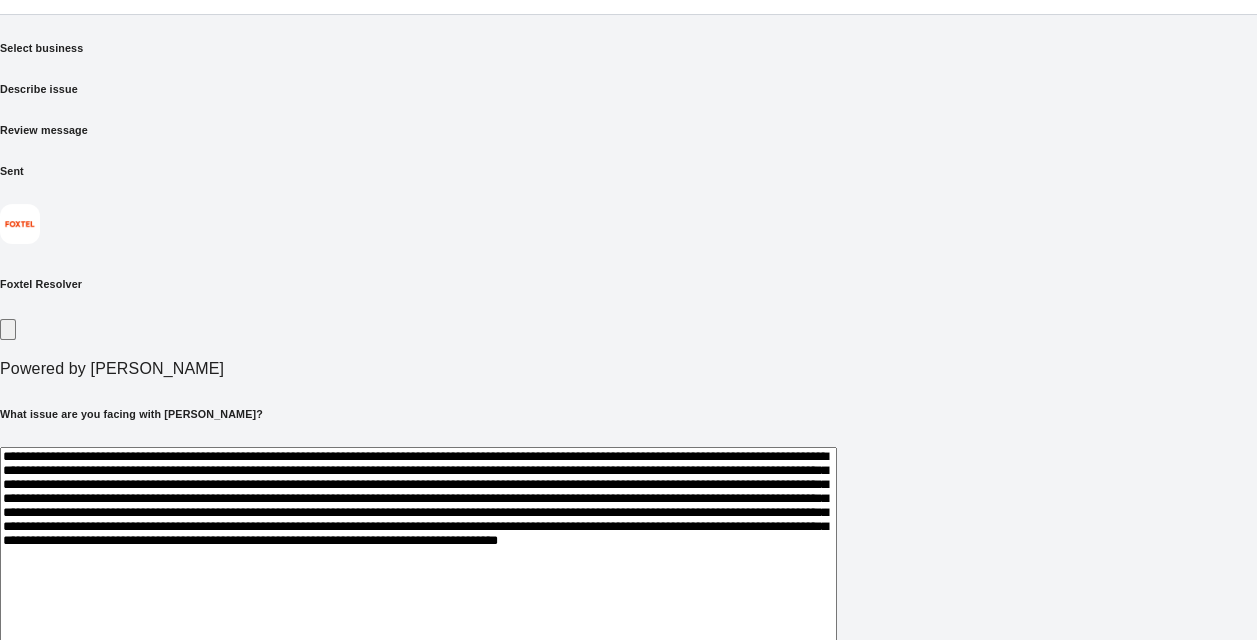 click at bounding box center (418, 562) 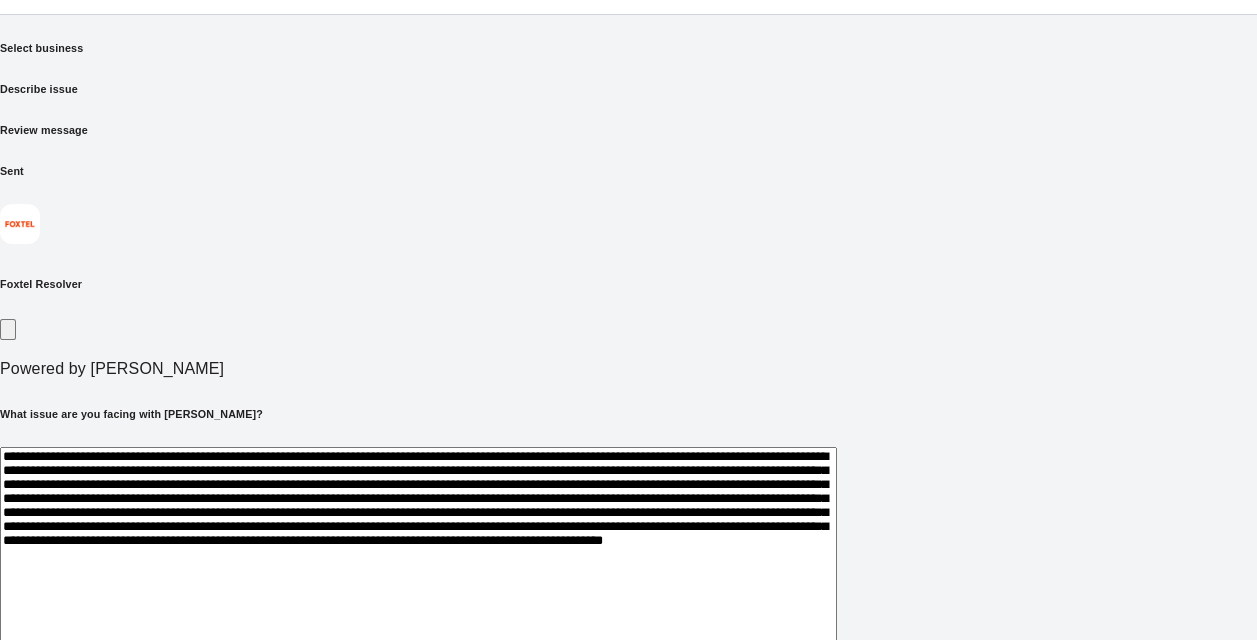 scroll, scrollTop: 67, scrollLeft: 0, axis: vertical 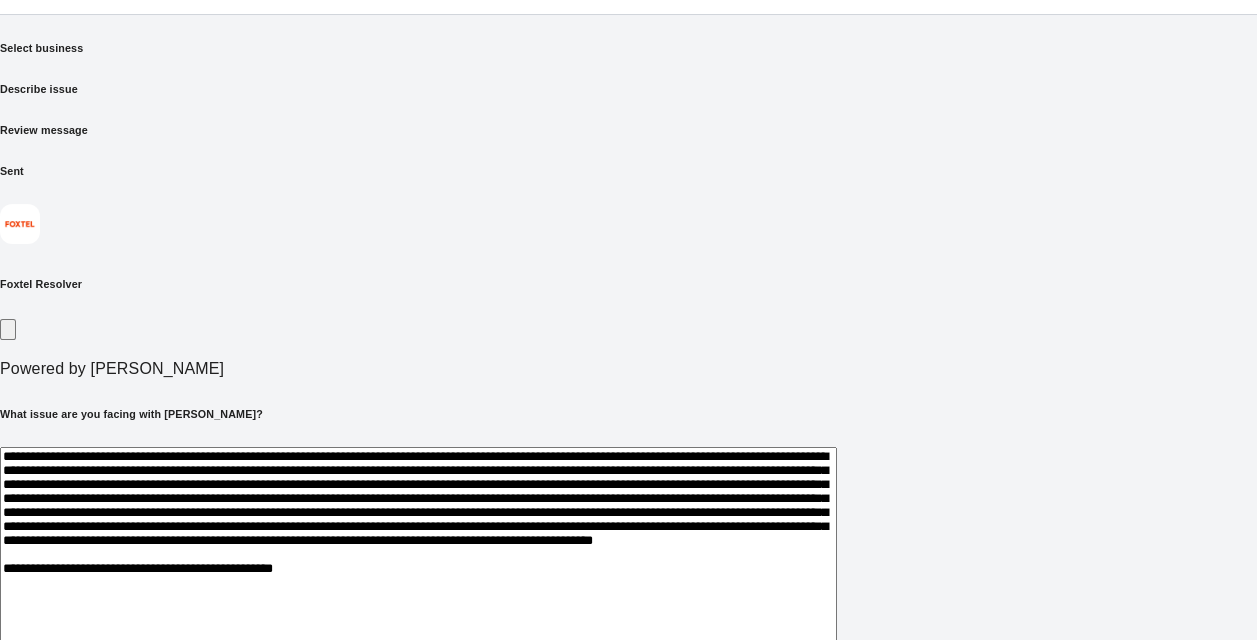 click at bounding box center [418, 562] 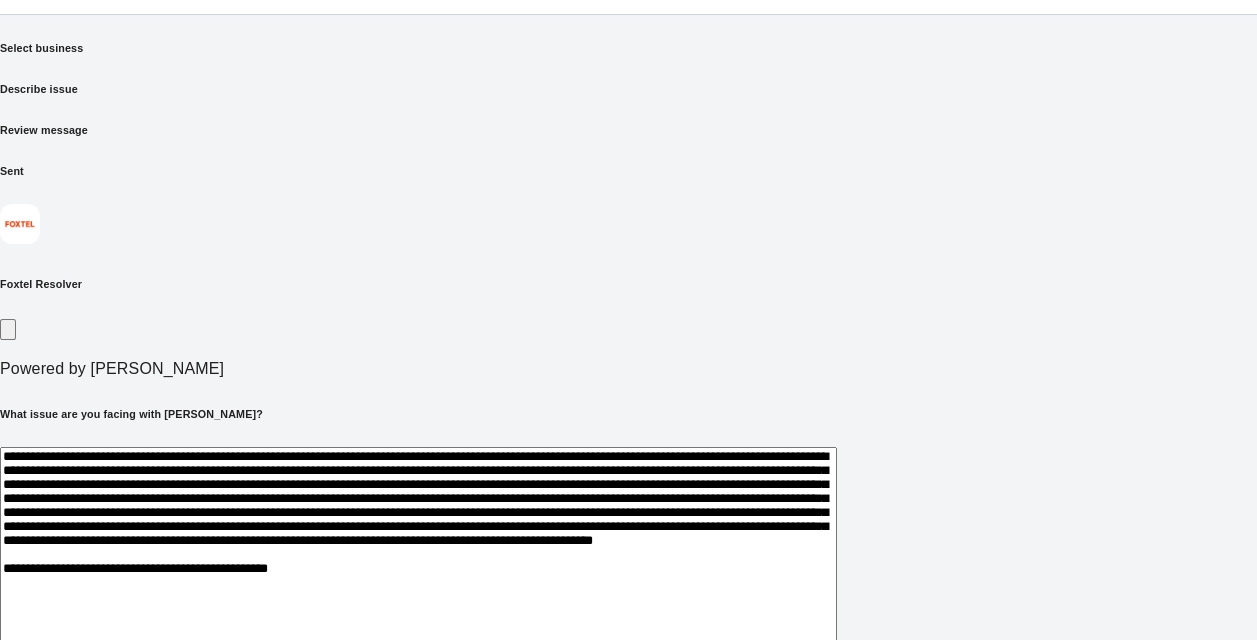 click at bounding box center (418, 562) 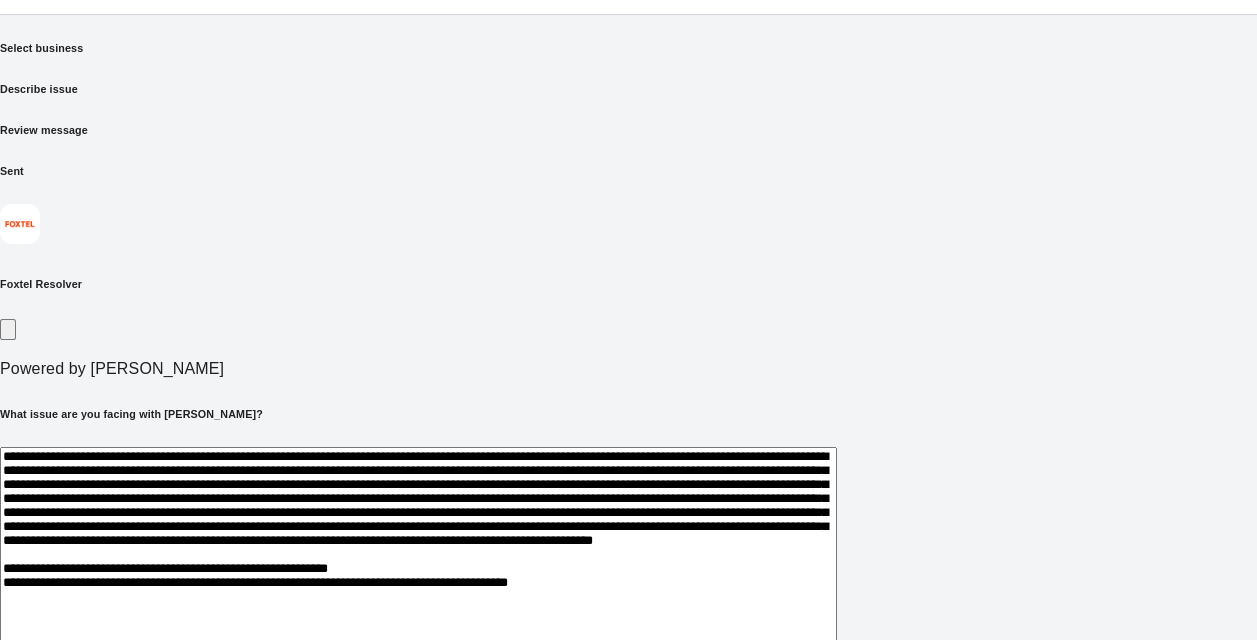 scroll, scrollTop: 113, scrollLeft: 0, axis: vertical 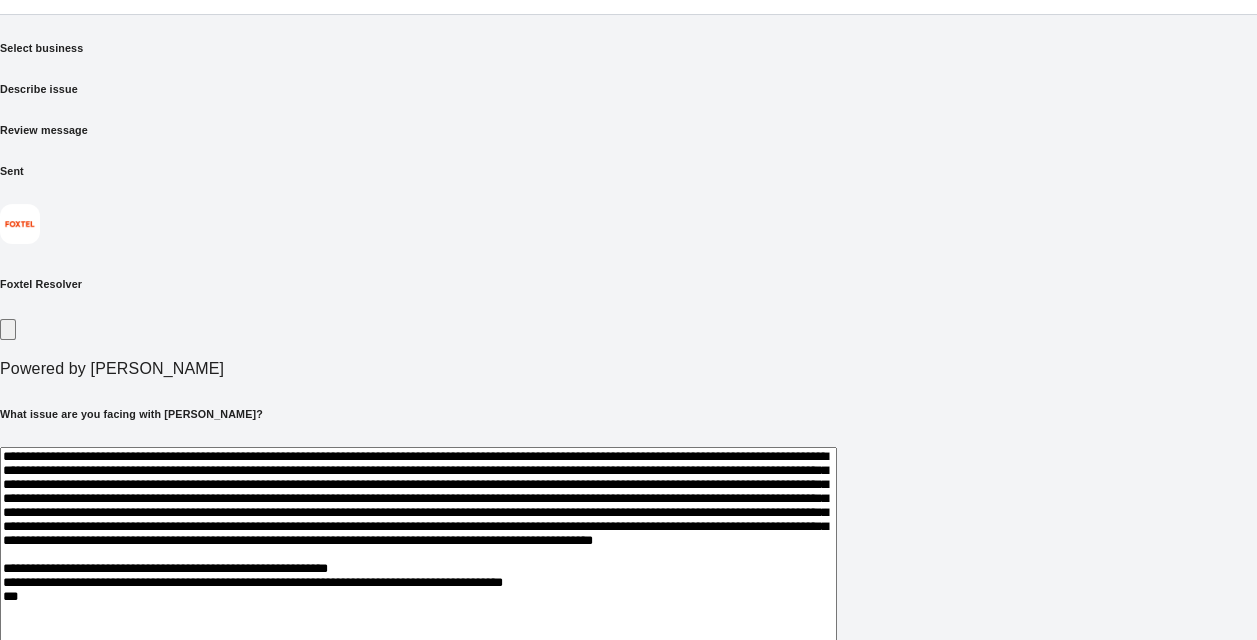 click at bounding box center [418, 562] 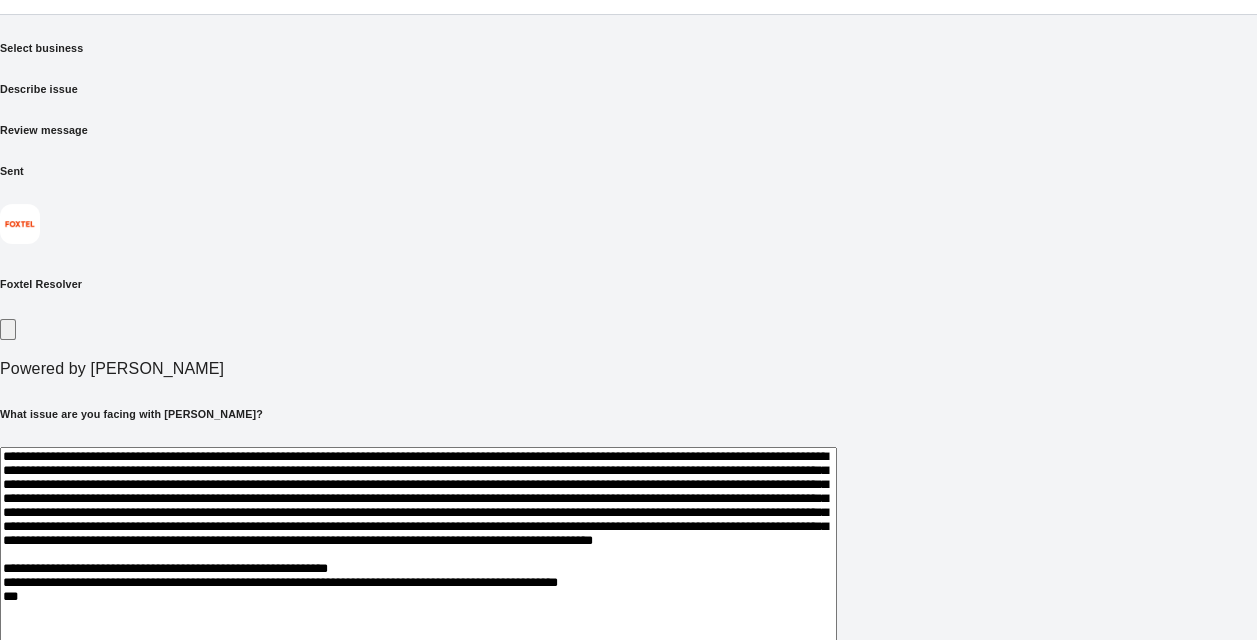 click at bounding box center (418, 562) 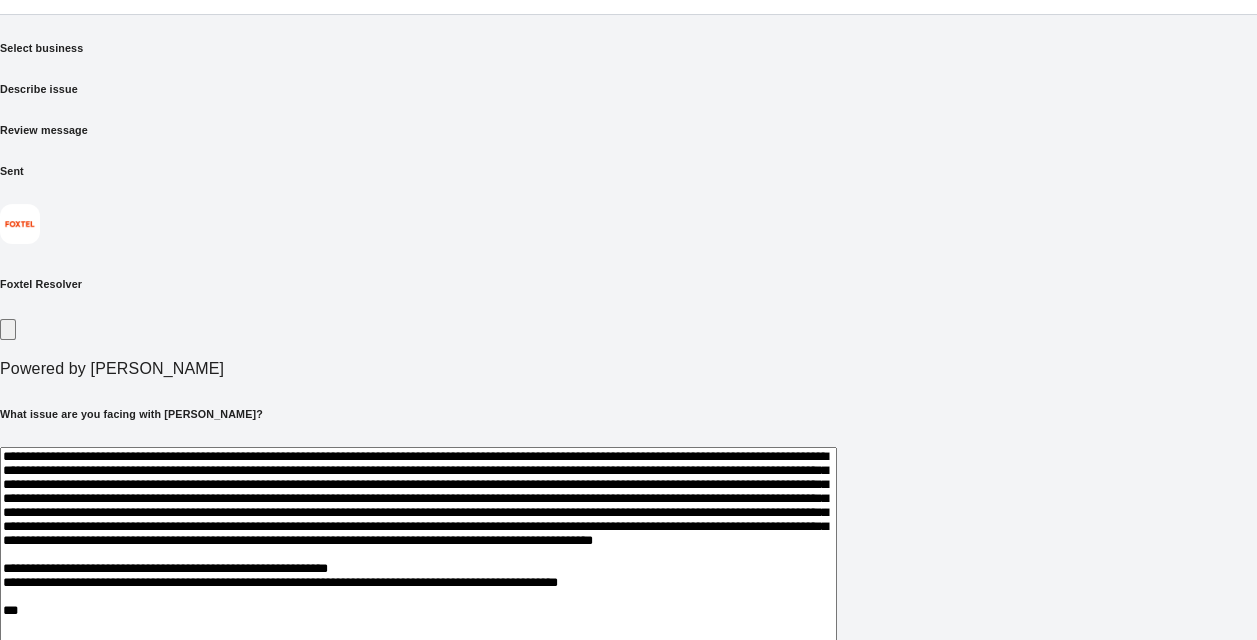 scroll, scrollTop: 136, scrollLeft: 0, axis: vertical 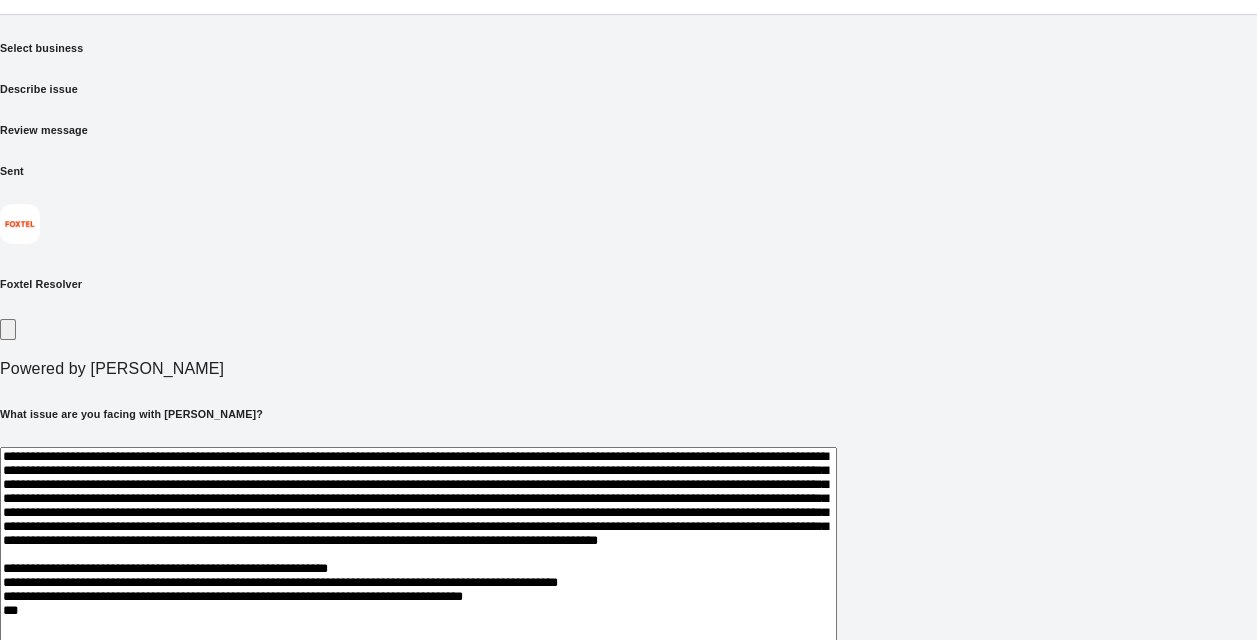click at bounding box center (418, 562) 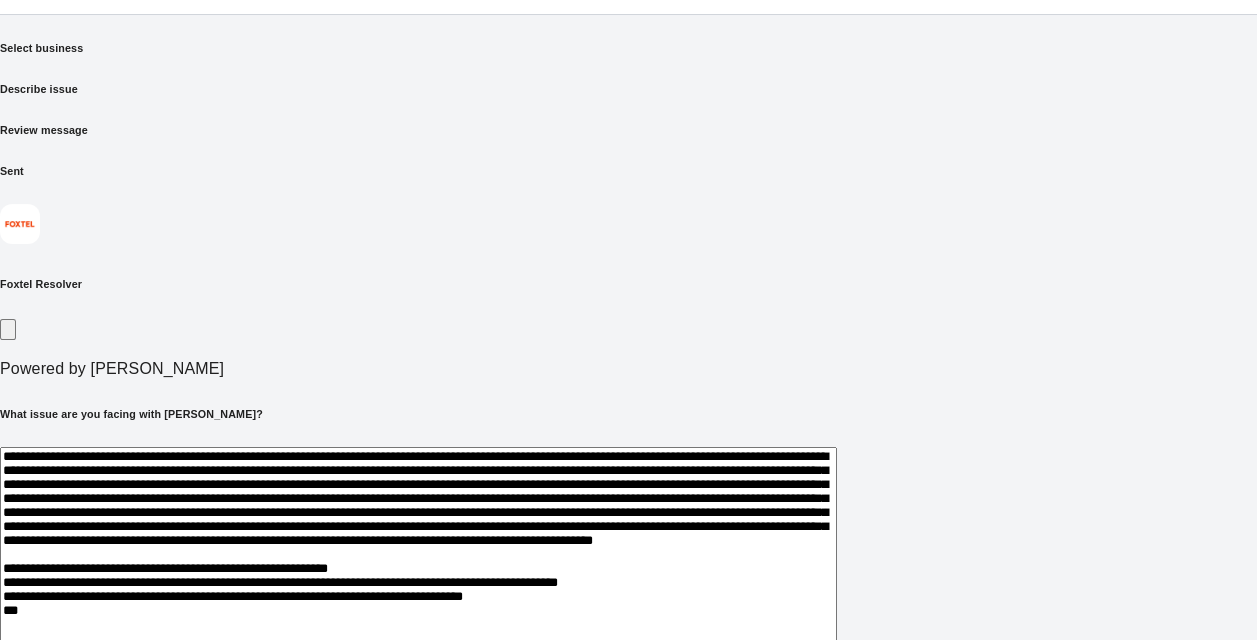 click at bounding box center [418, 562] 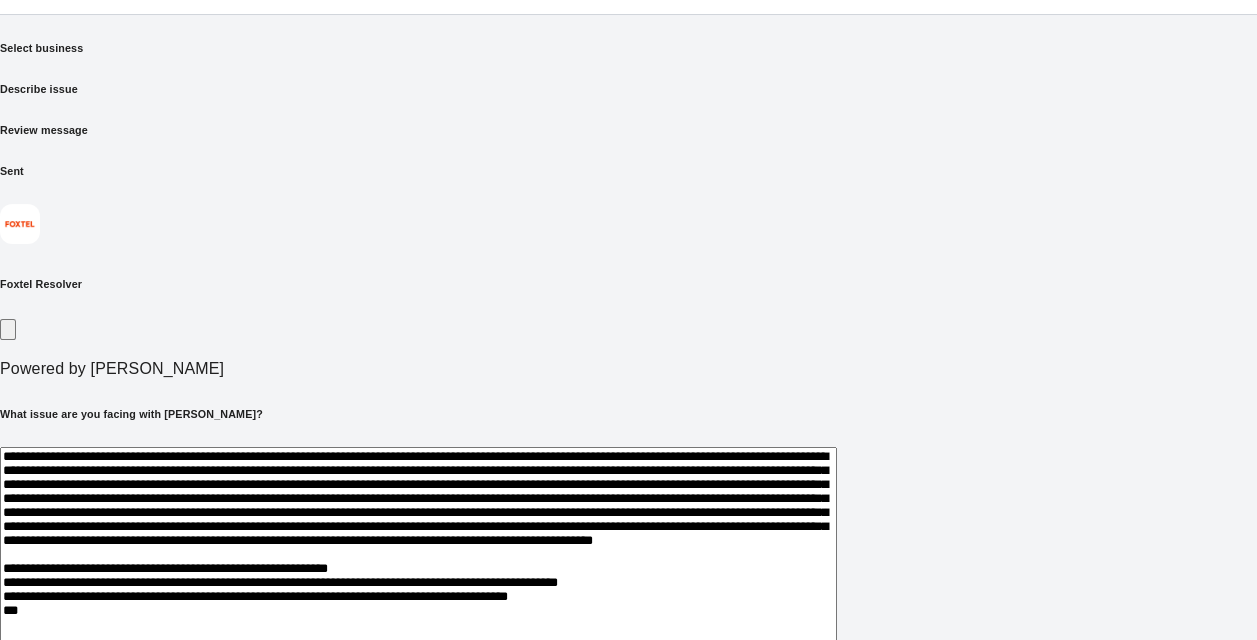 click at bounding box center (418, 562) 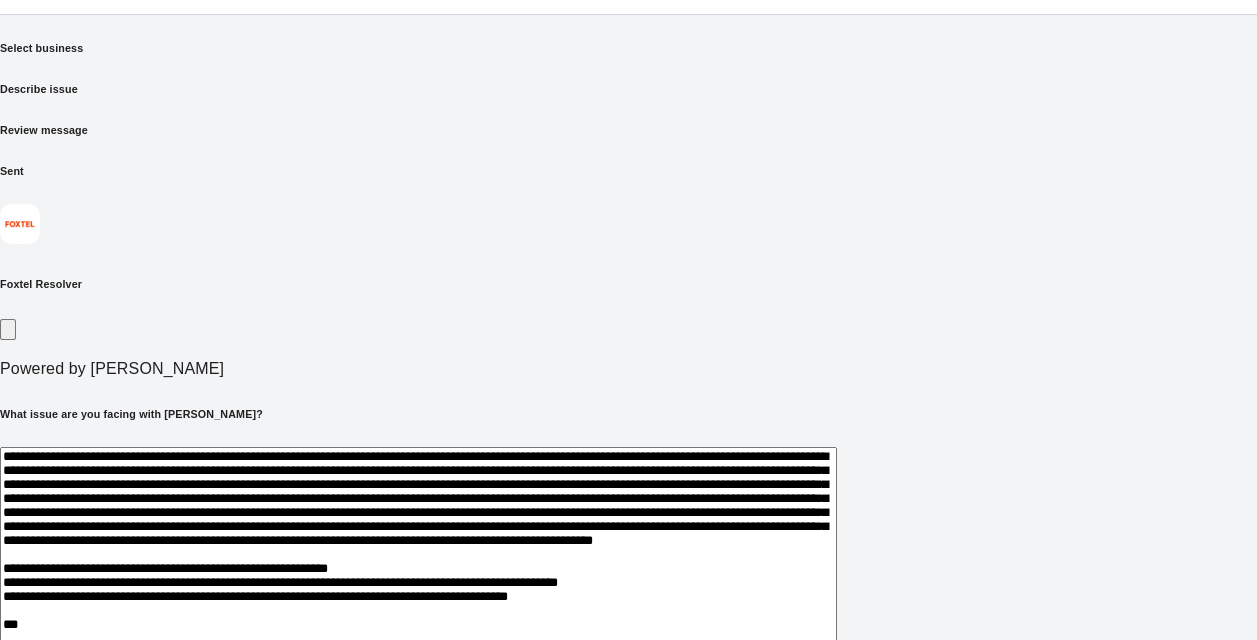 scroll, scrollTop: 159, scrollLeft: 0, axis: vertical 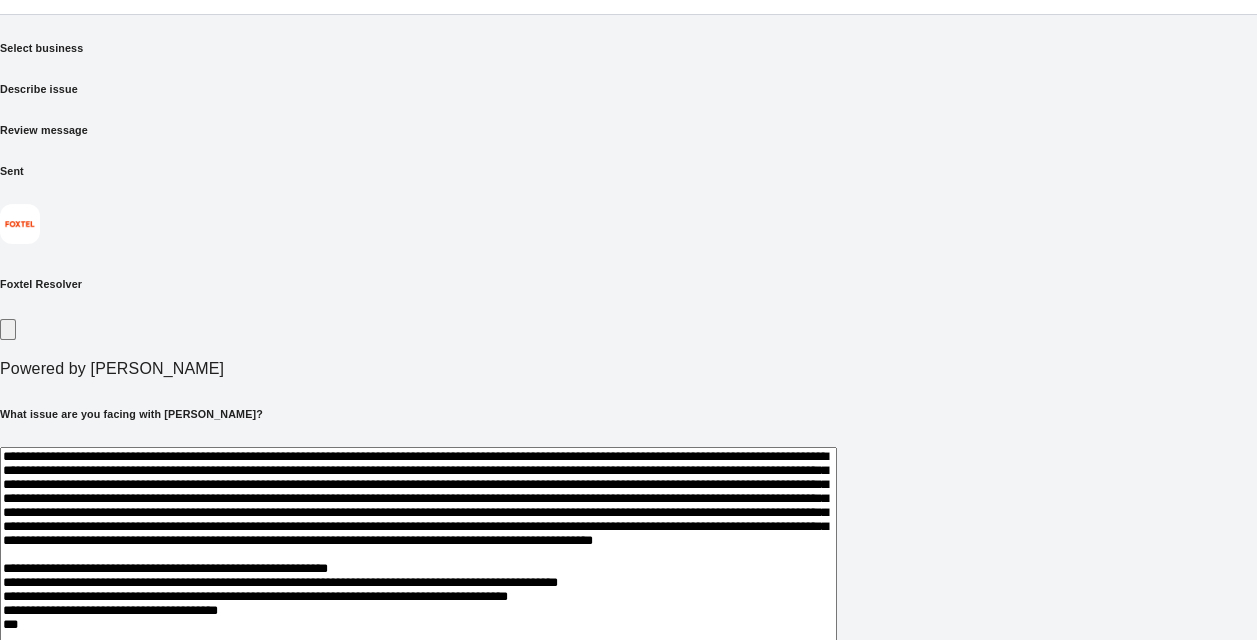 click at bounding box center [418, 562] 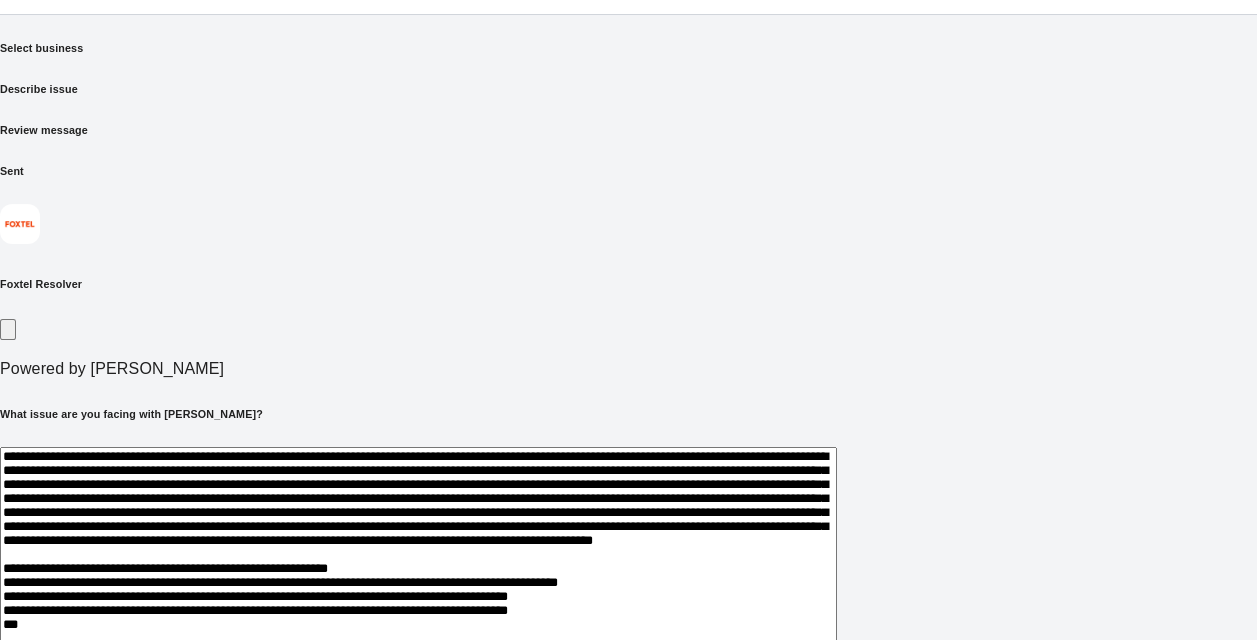 click at bounding box center (418, 562) 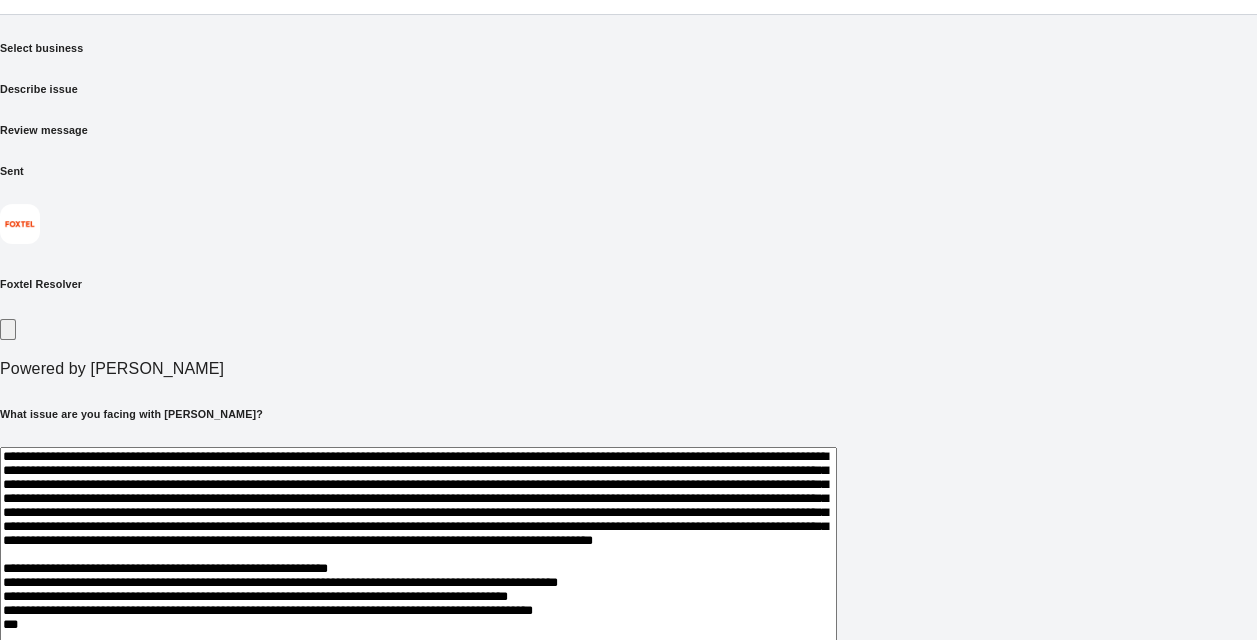 scroll, scrollTop: 182, scrollLeft: 0, axis: vertical 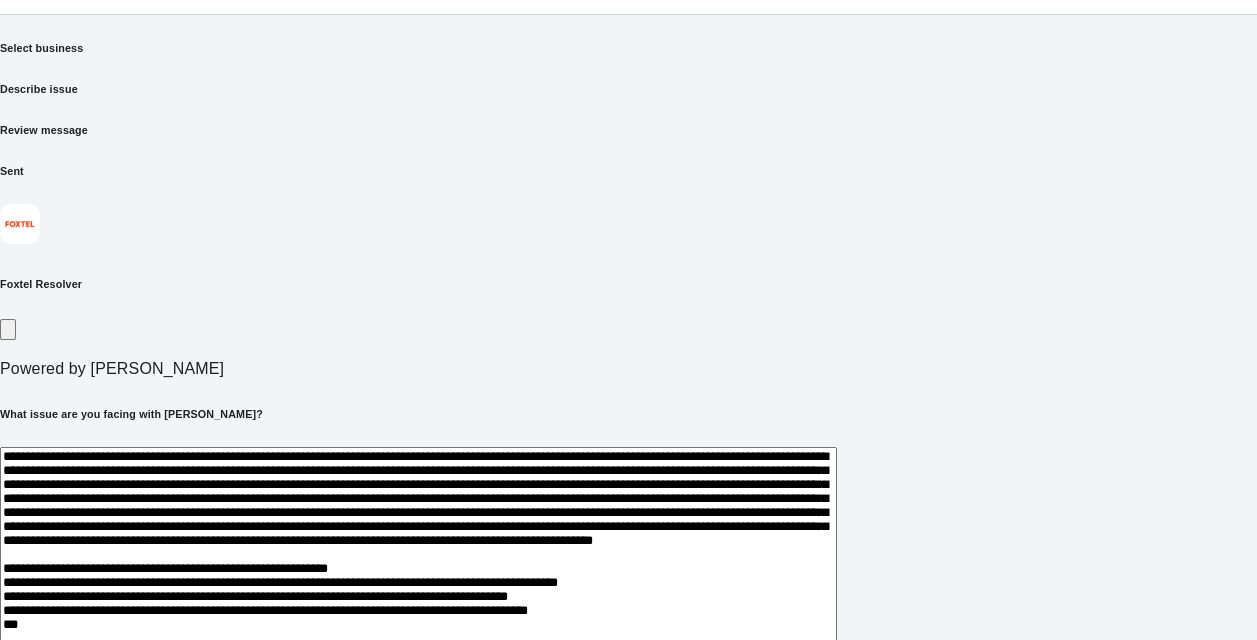 click at bounding box center [418, 562] 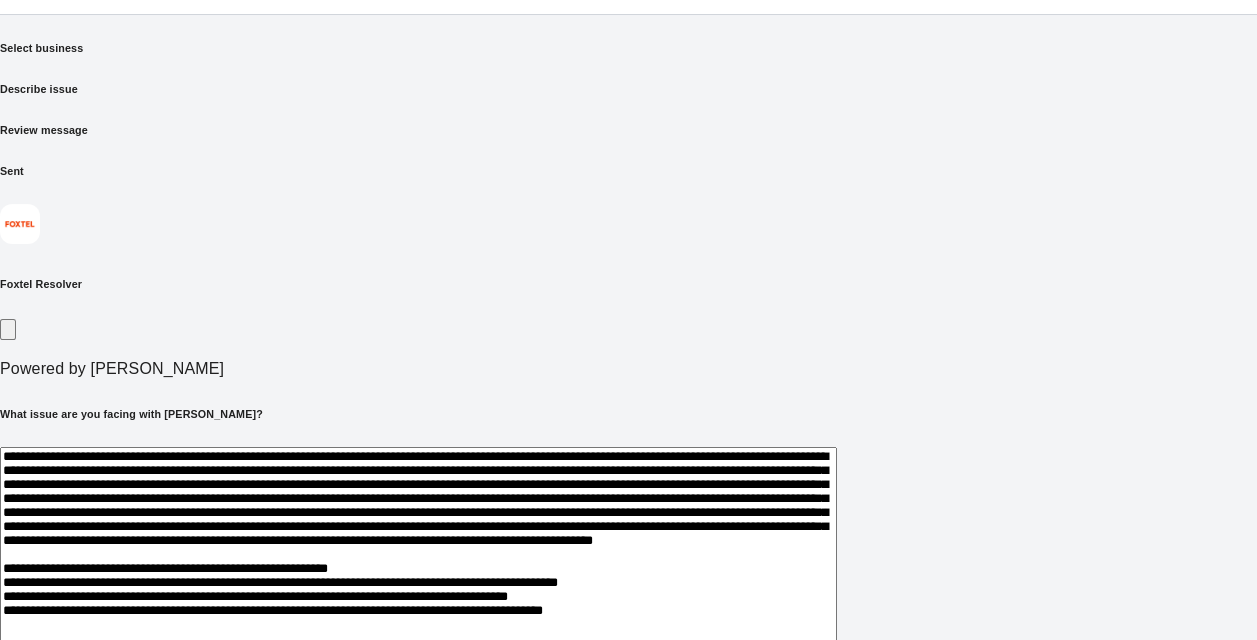 scroll, scrollTop: 205, scrollLeft: 0, axis: vertical 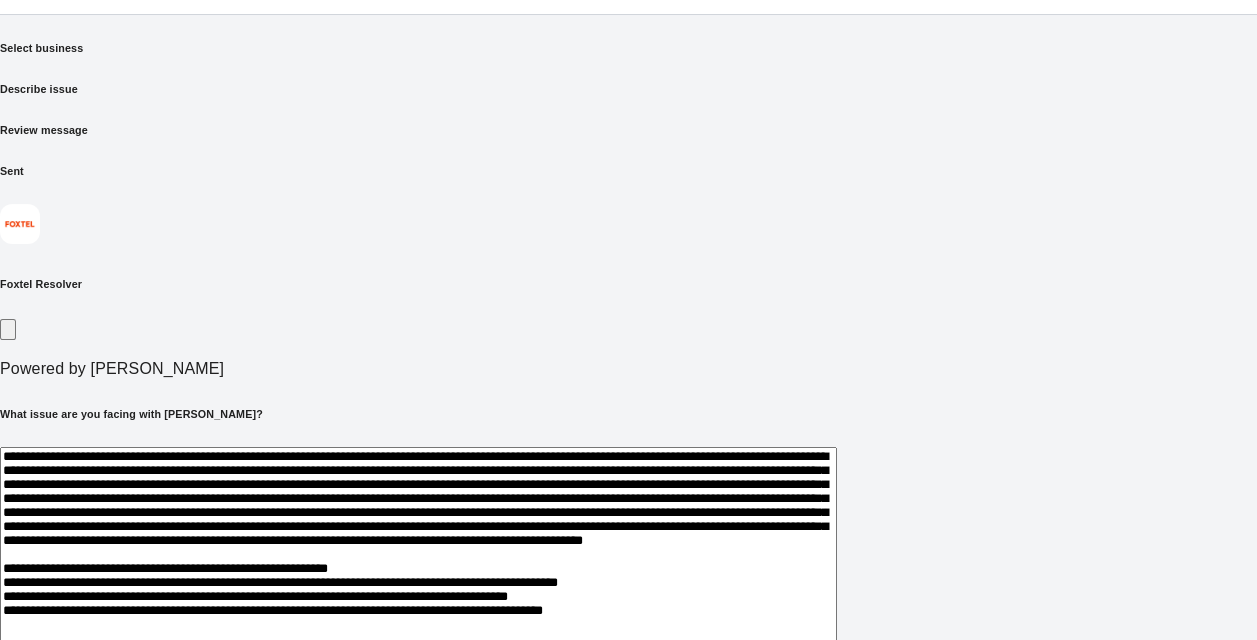 click at bounding box center (418, 562) 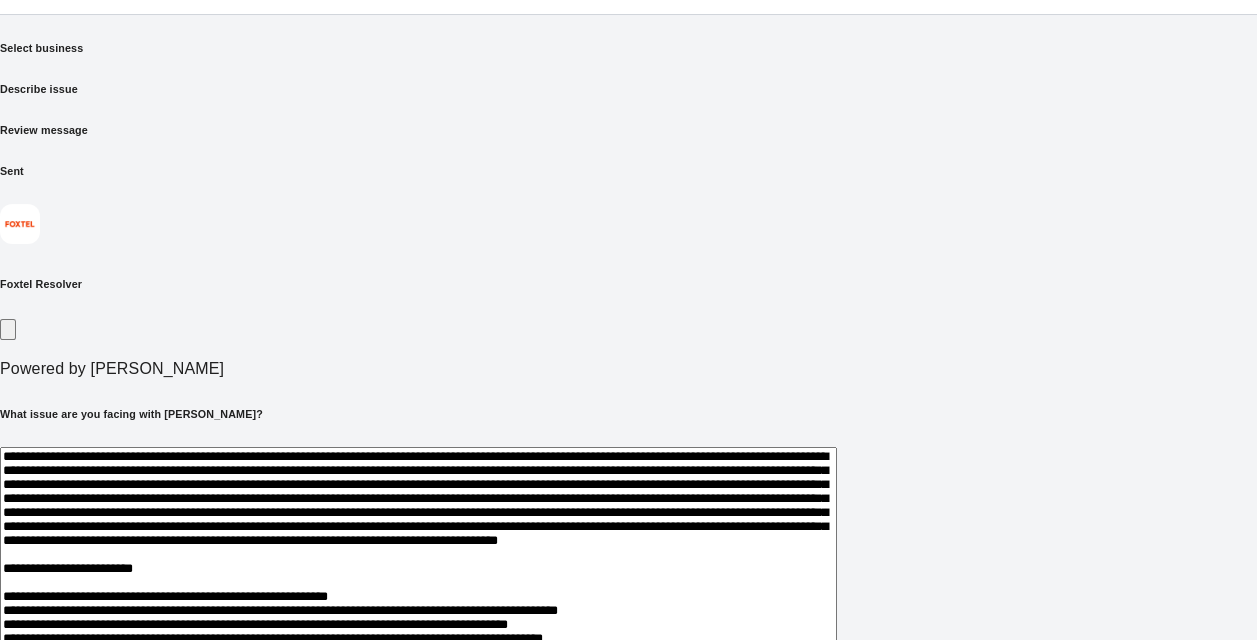 scroll, scrollTop: 227, scrollLeft: 0, axis: vertical 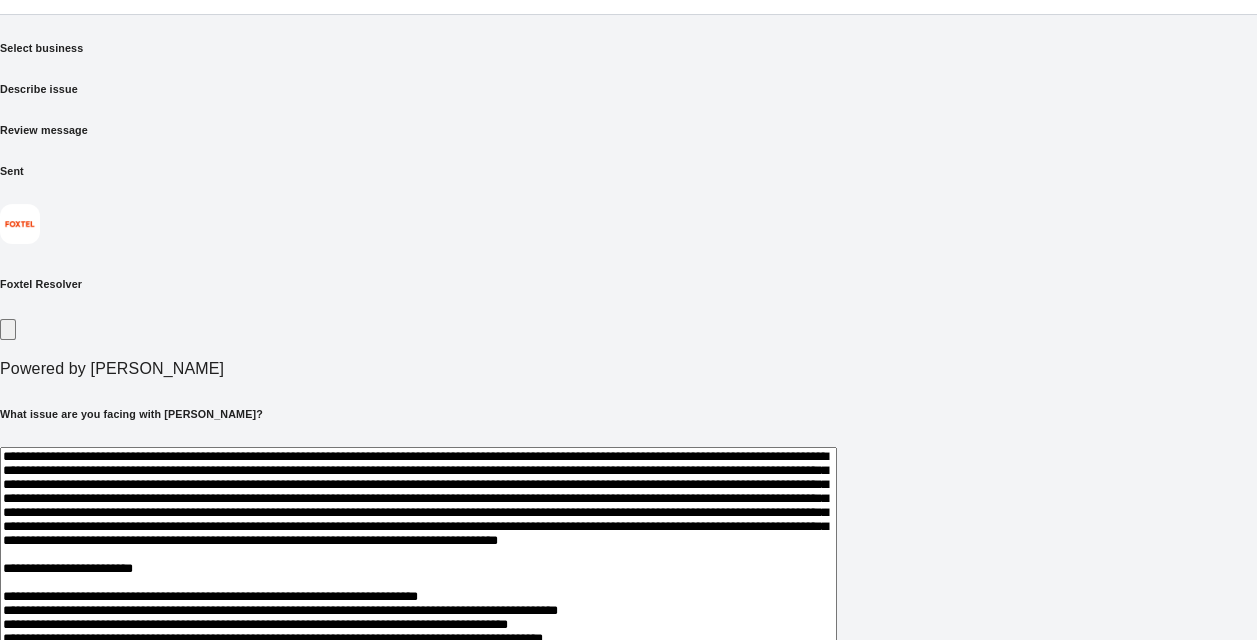 click at bounding box center [418, 562] 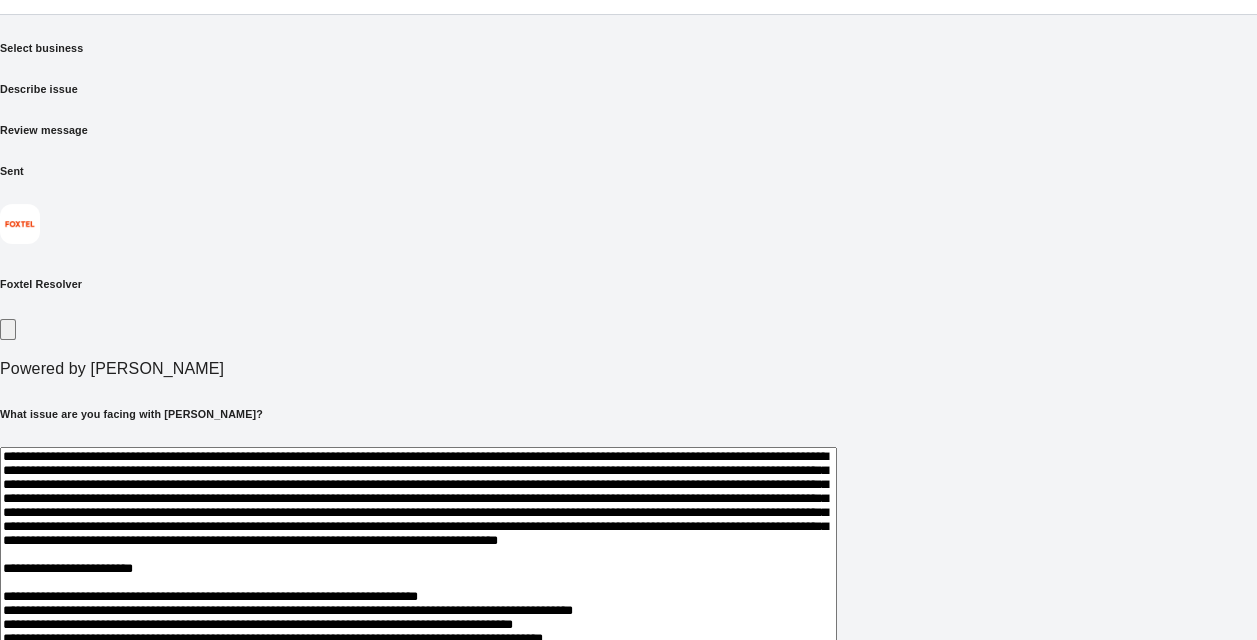 click at bounding box center (418, 562) 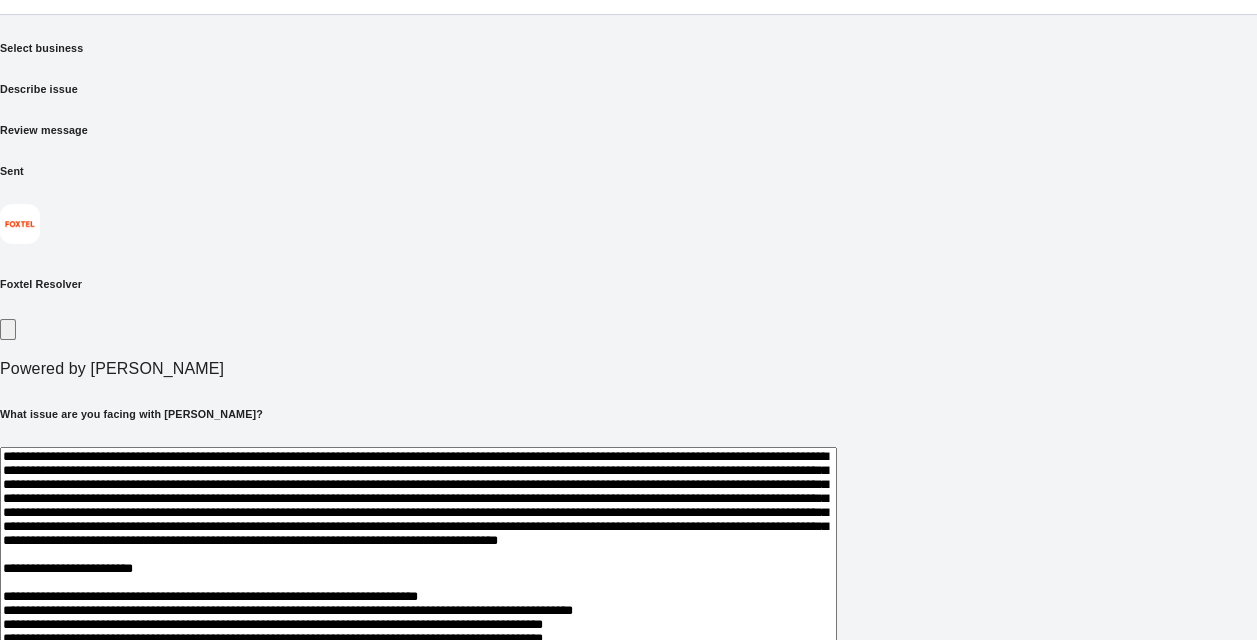 scroll, scrollTop: 276, scrollLeft: 0, axis: vertical 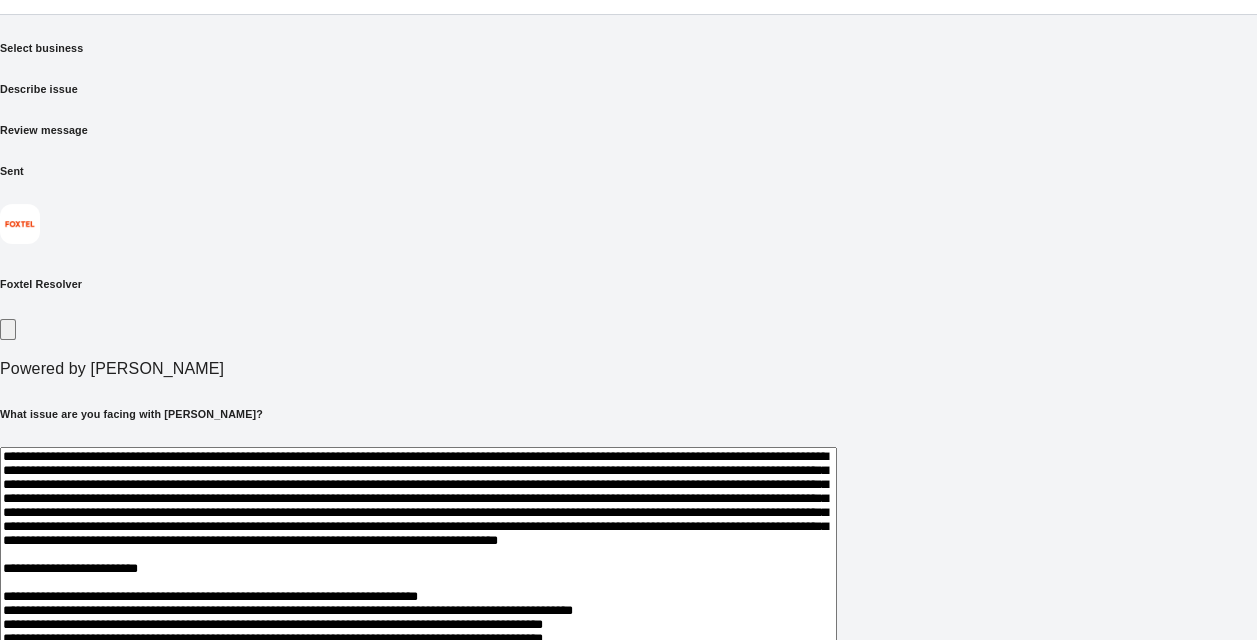 click at bounding box center (418, 562) 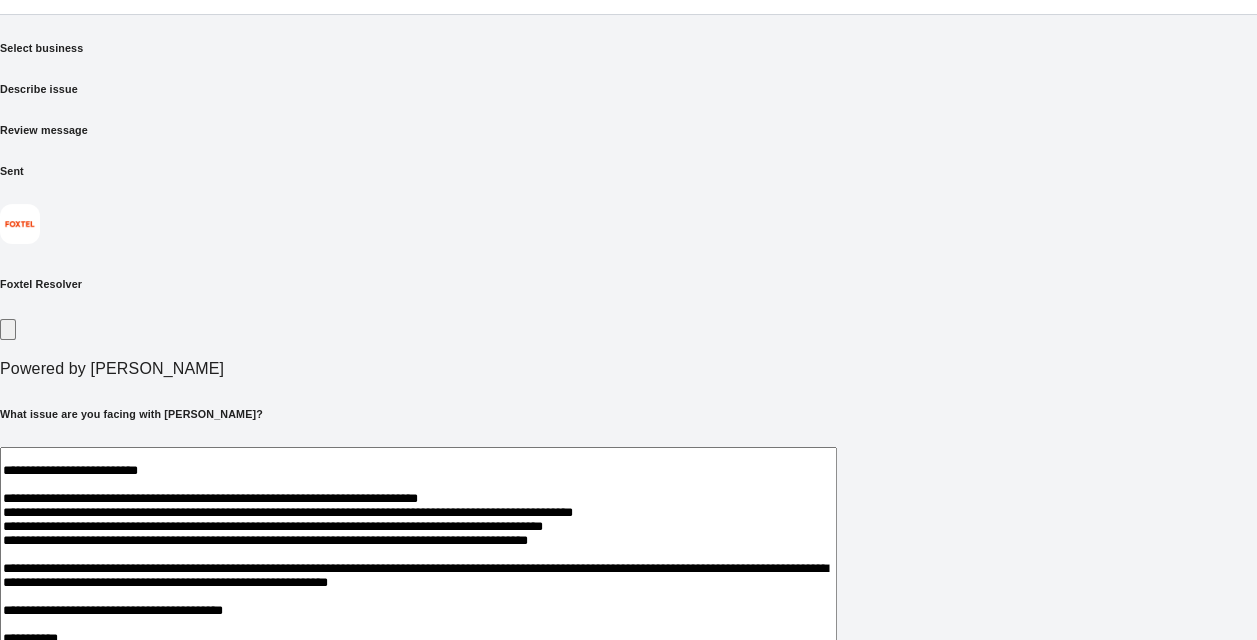 scroll, scrollTop: 416, scrollLeft: 0, axis: vertical 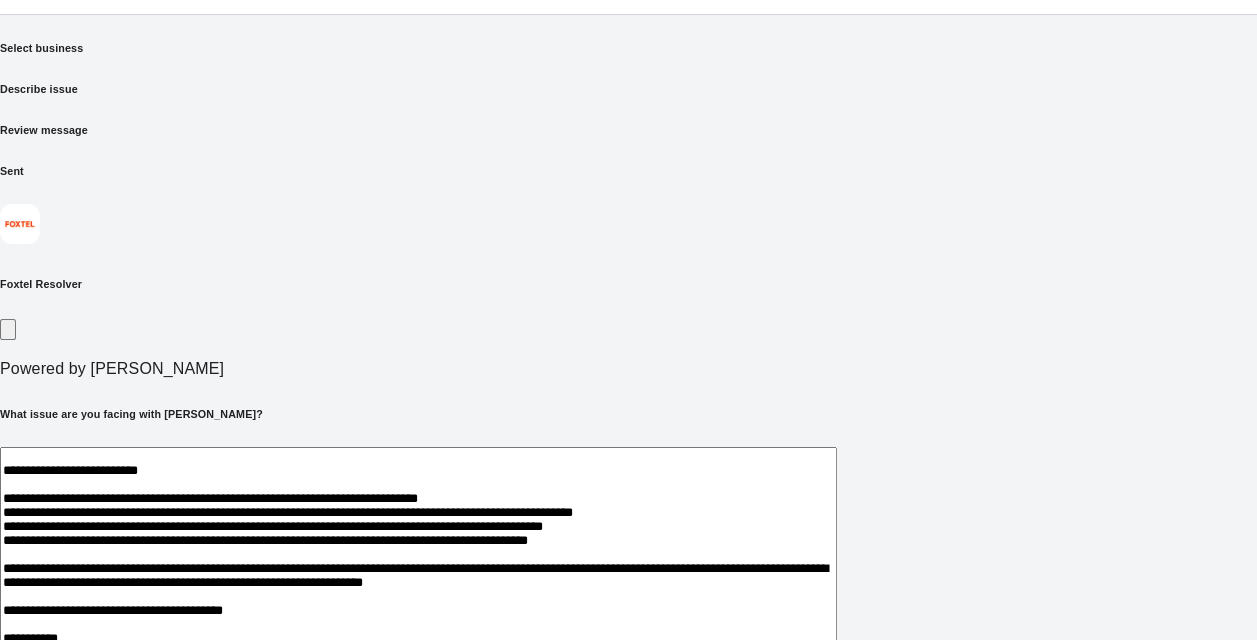 click at bounding box center [418, 562] 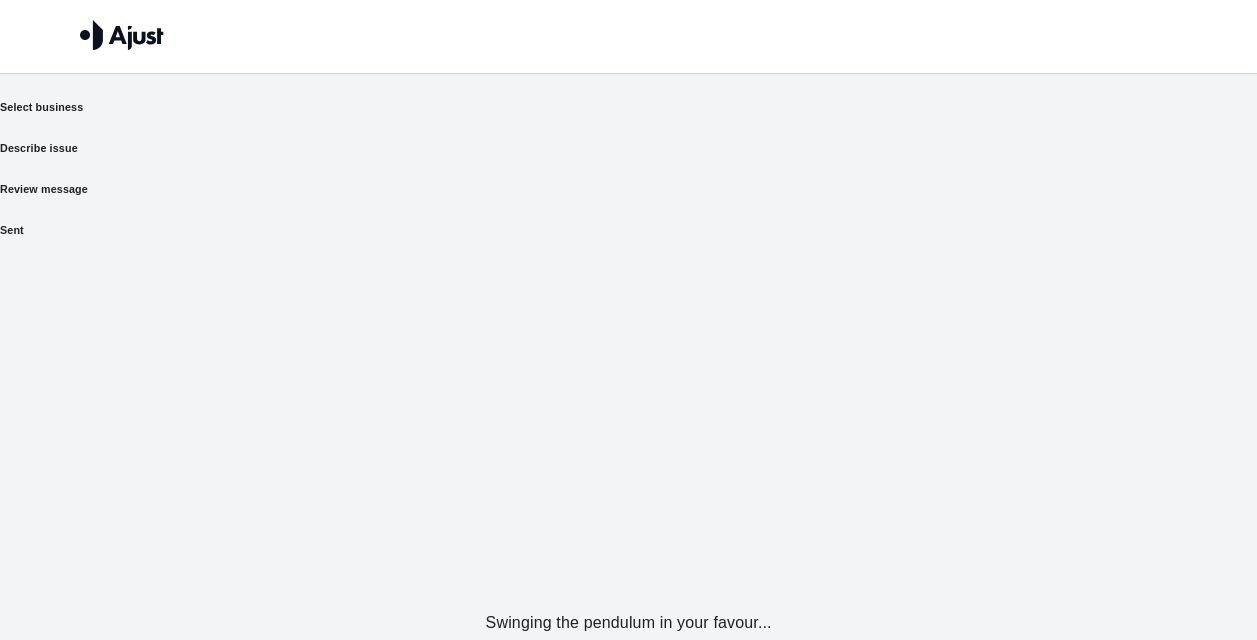 scroll, scrollTop: 0, scrollLeft: 0, axis: both 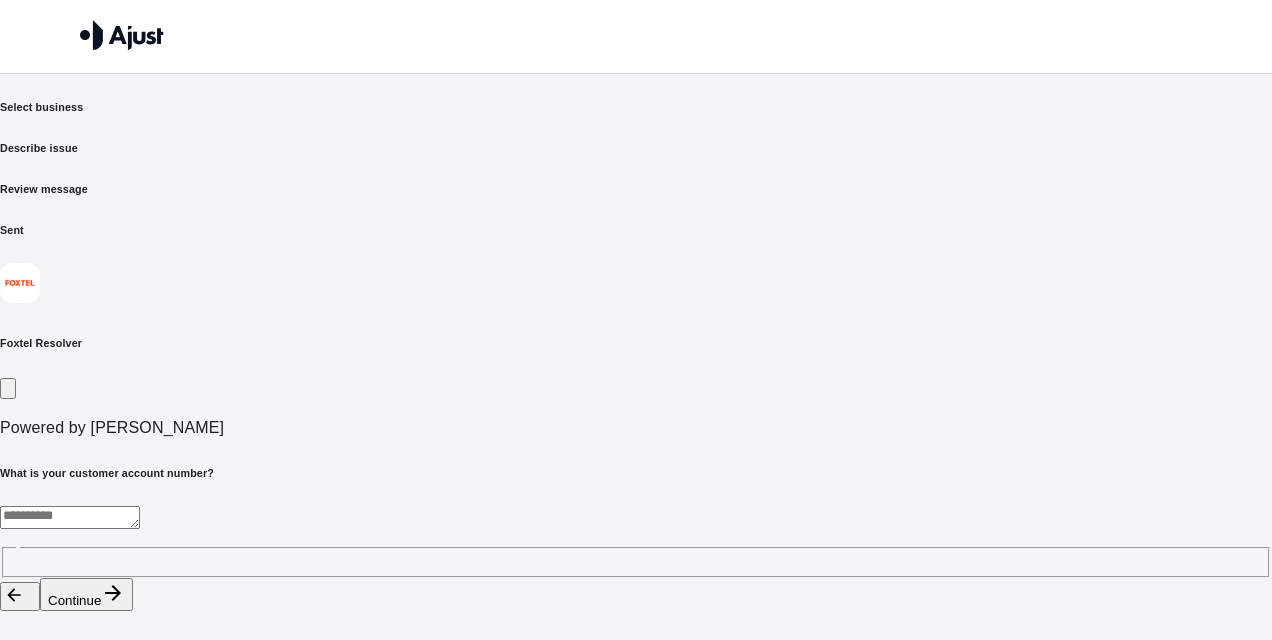 click at bounding box center [70, 517] 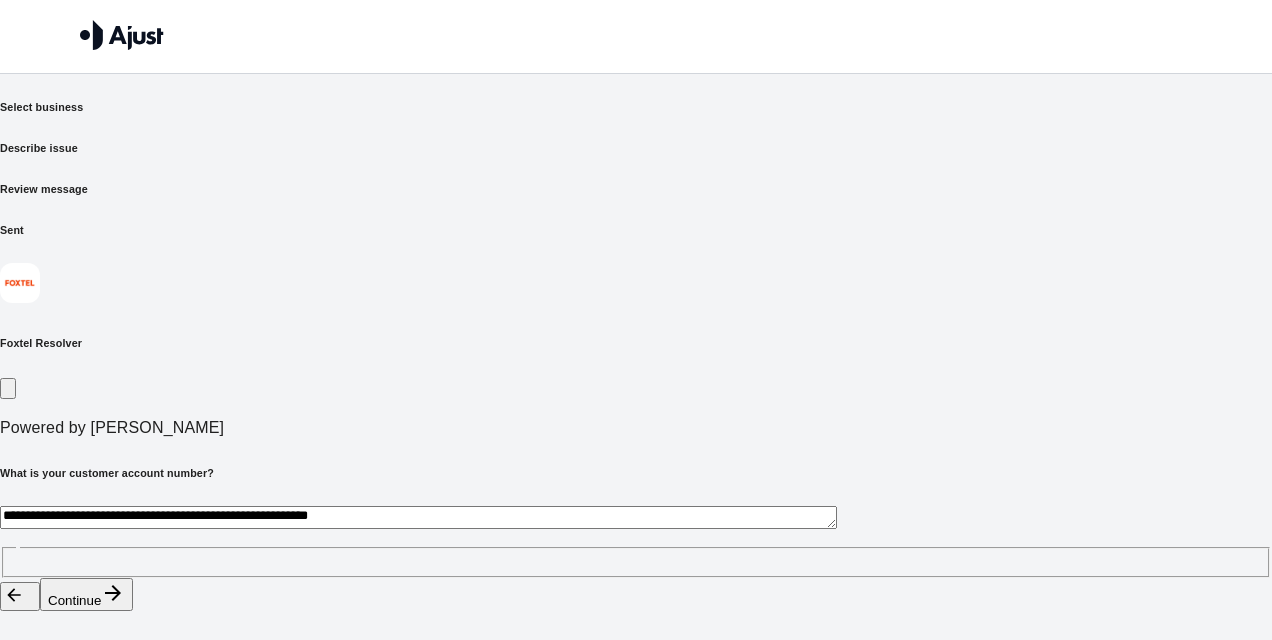 click on "**********" at bounding box center (418, 517) 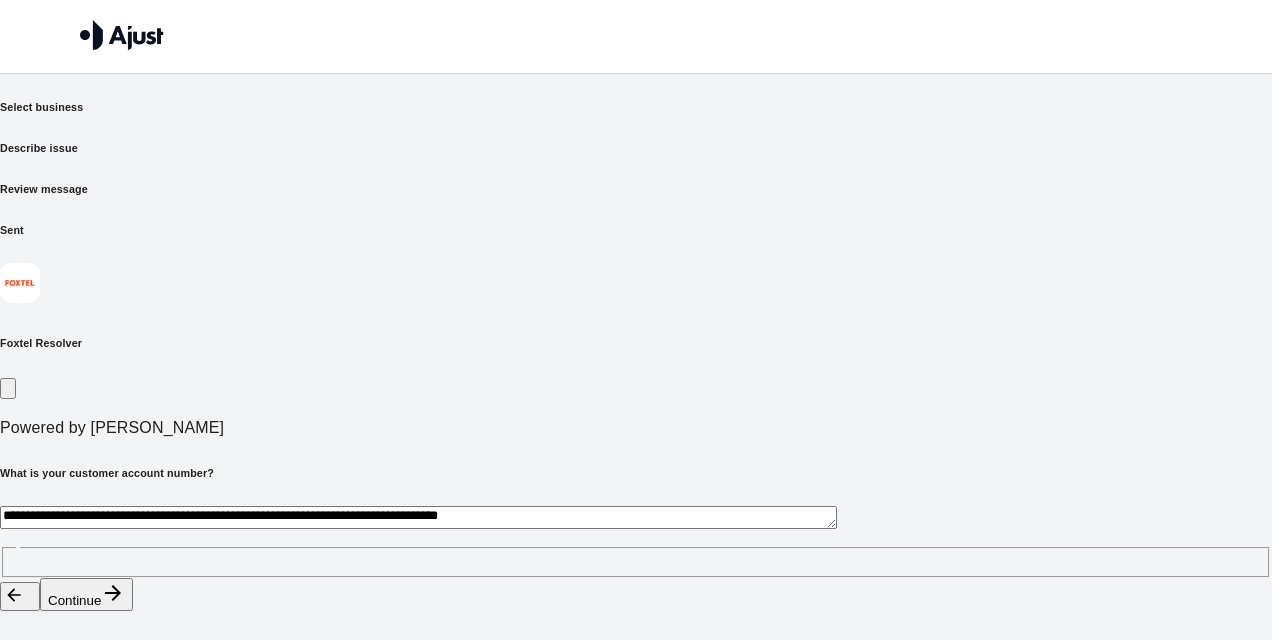 type on "**********" 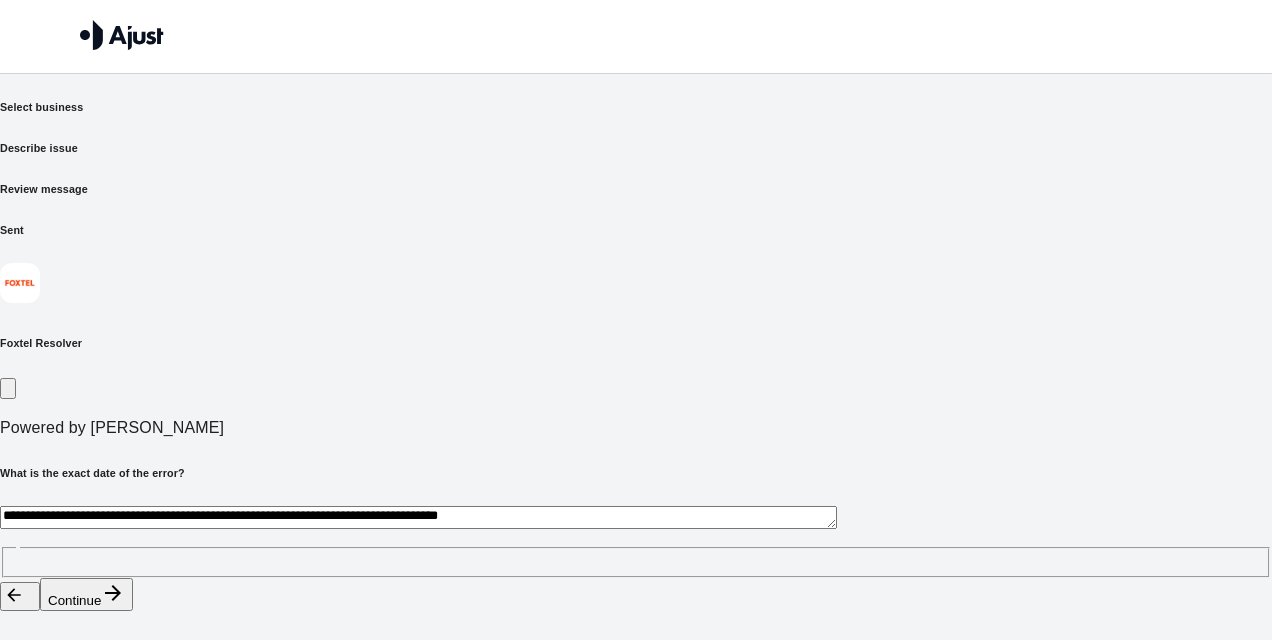 click on "**********" at bounding box center (418, 517) 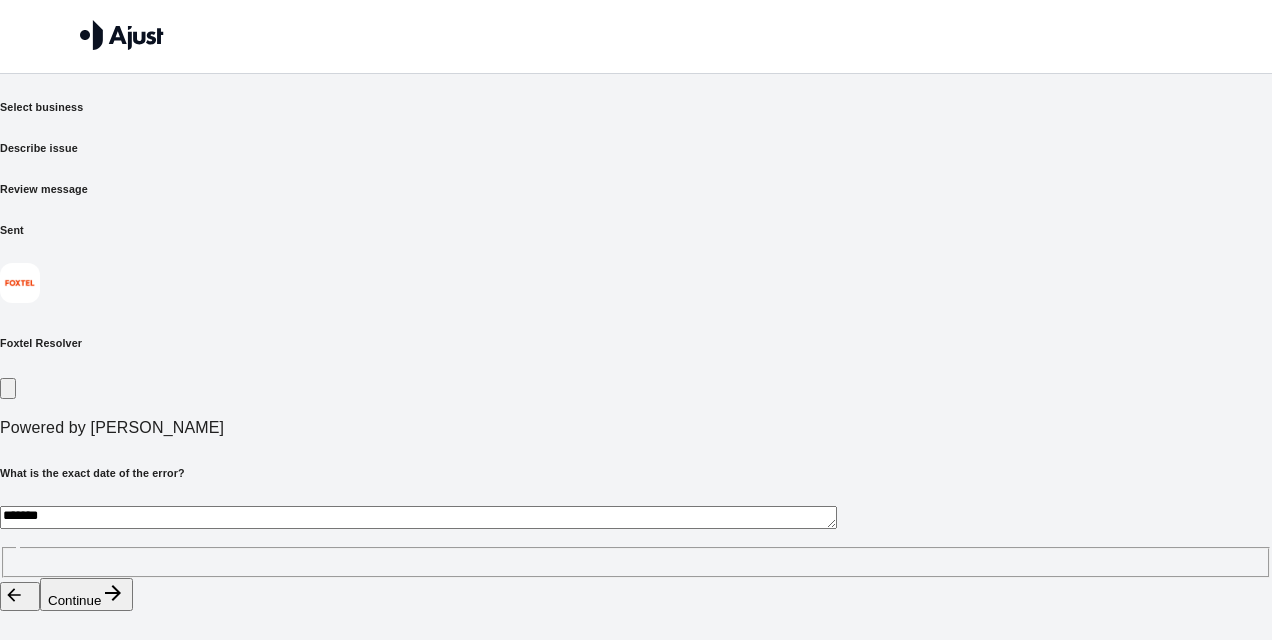 type on "*******" 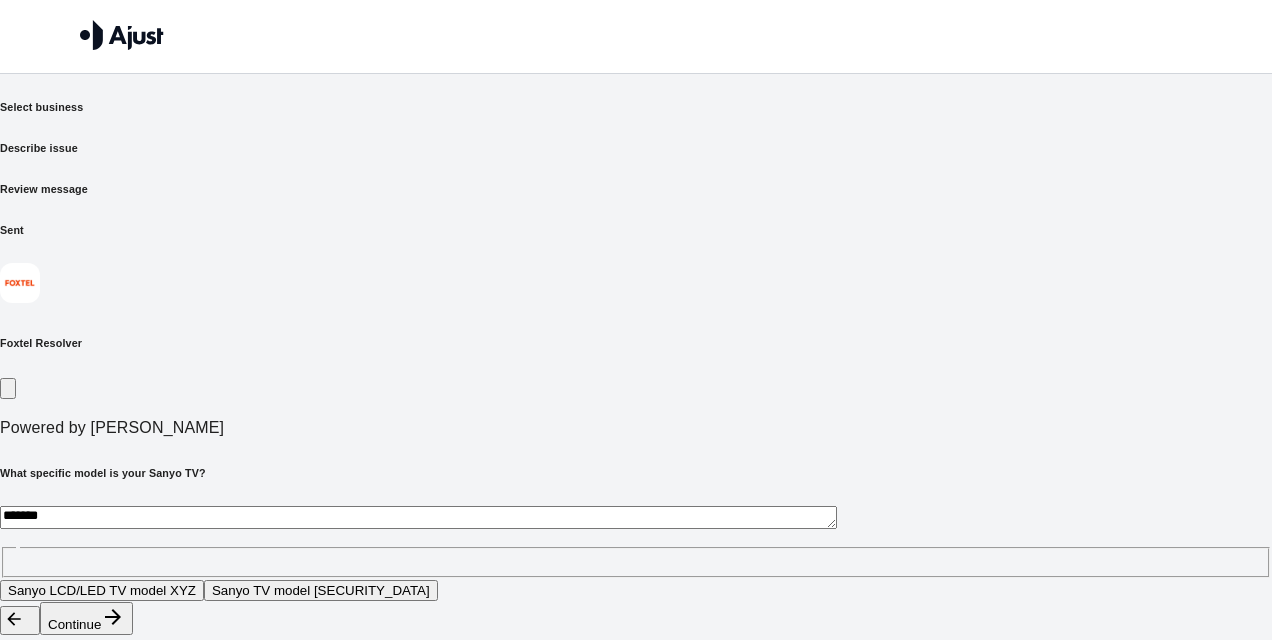 click on "*******" at bounding box center (418, 517) 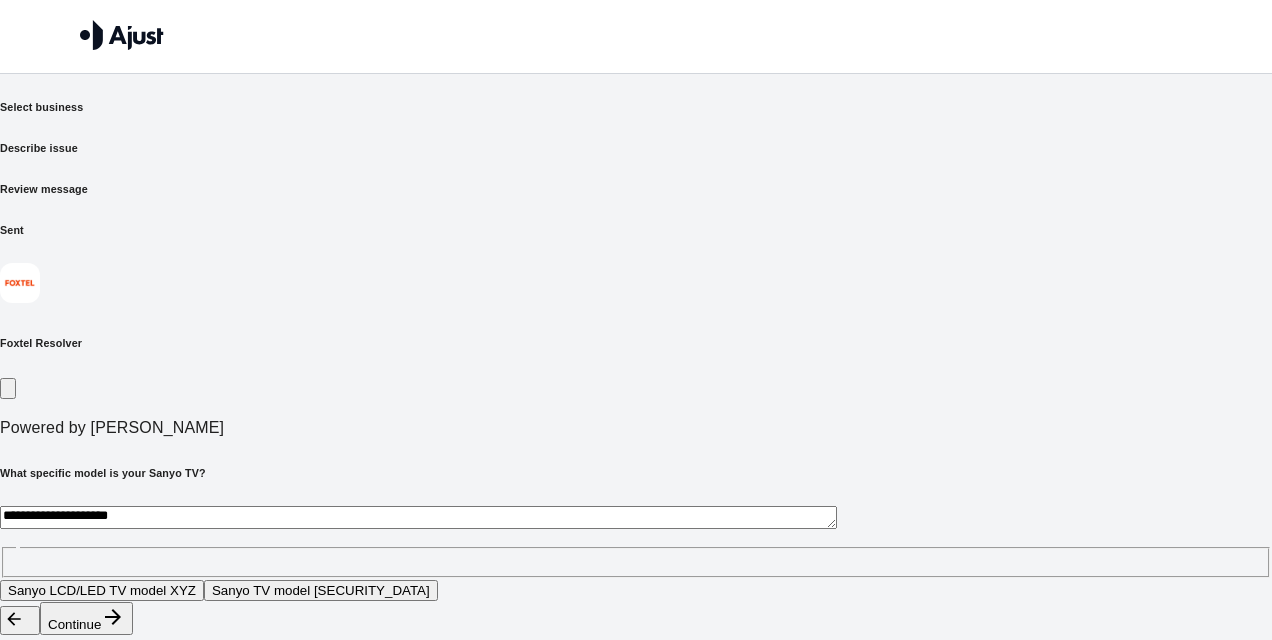 type on "**********" 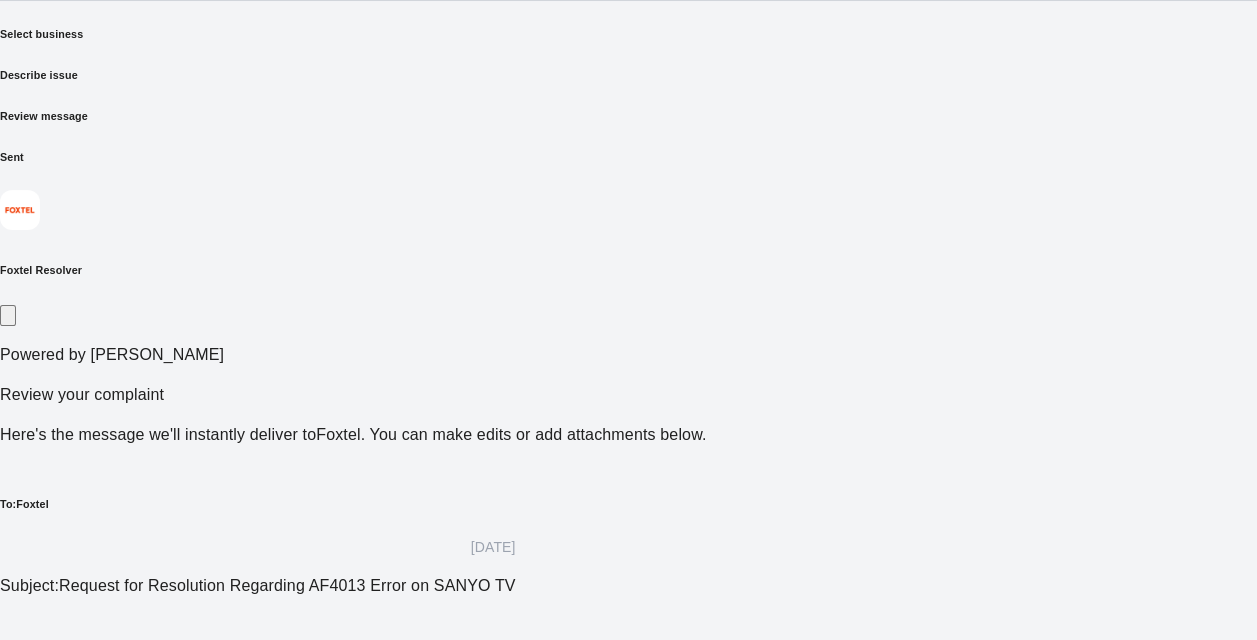 scroll, scrollTop: 249, scrollLeft: 0, axis: vertical 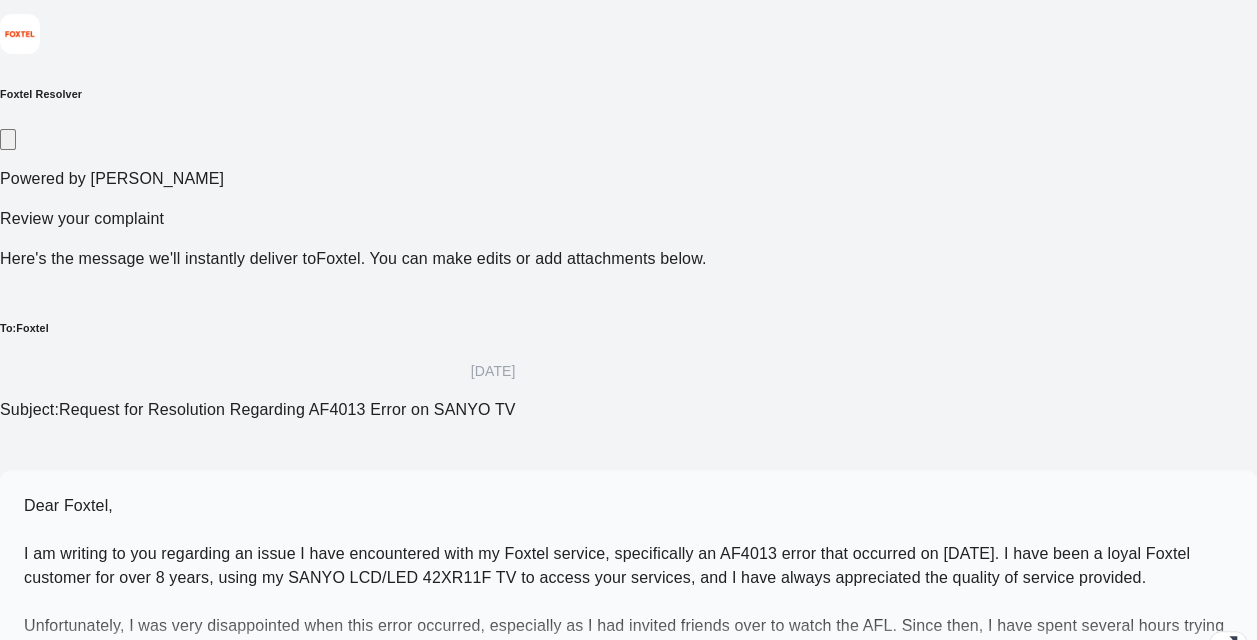 click 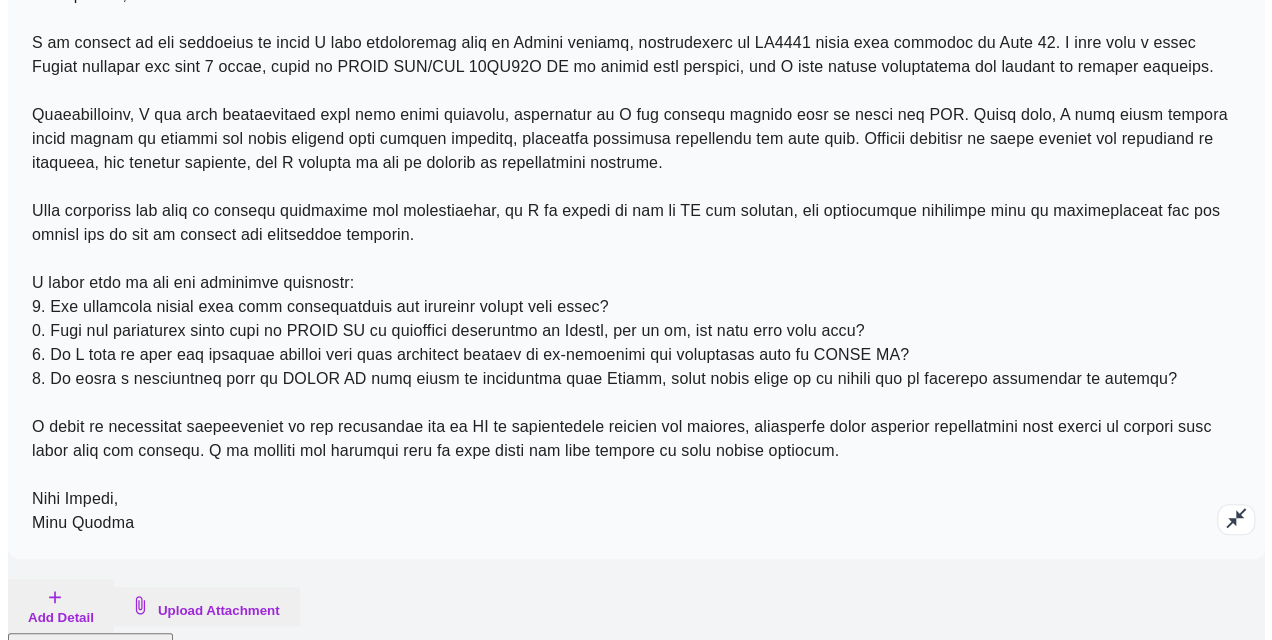 scroll, scrollTop: 760, scrollLeft: 0, axis: vertical 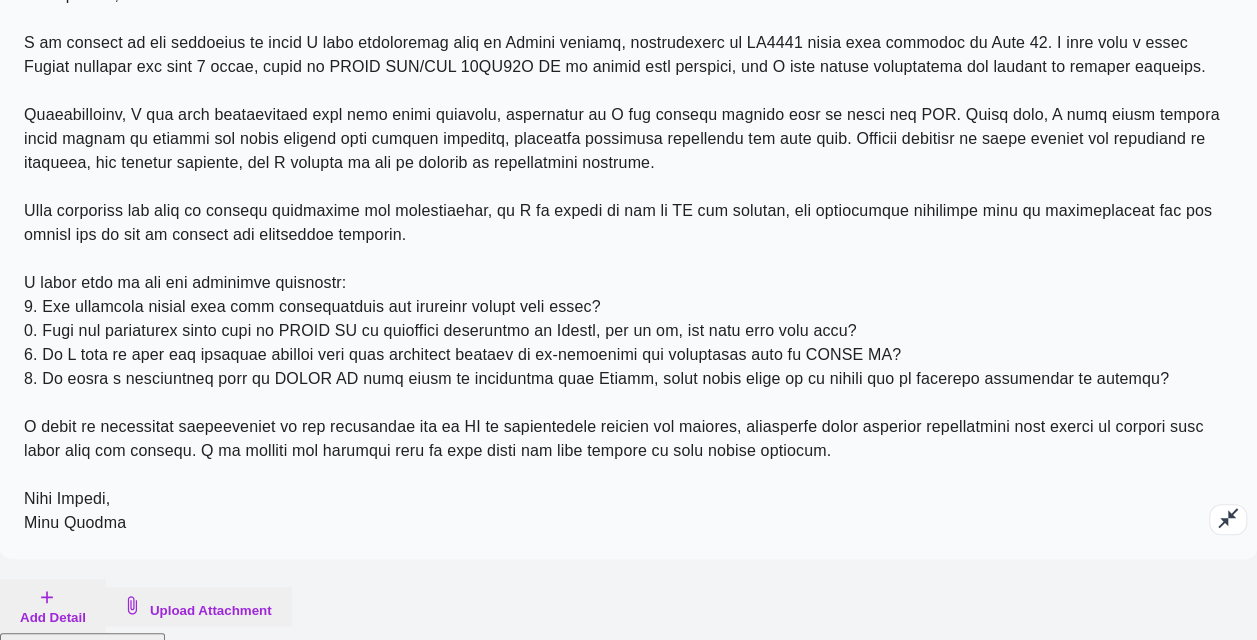 click on "Send Complaint Now" at bounding box center [82, 649] 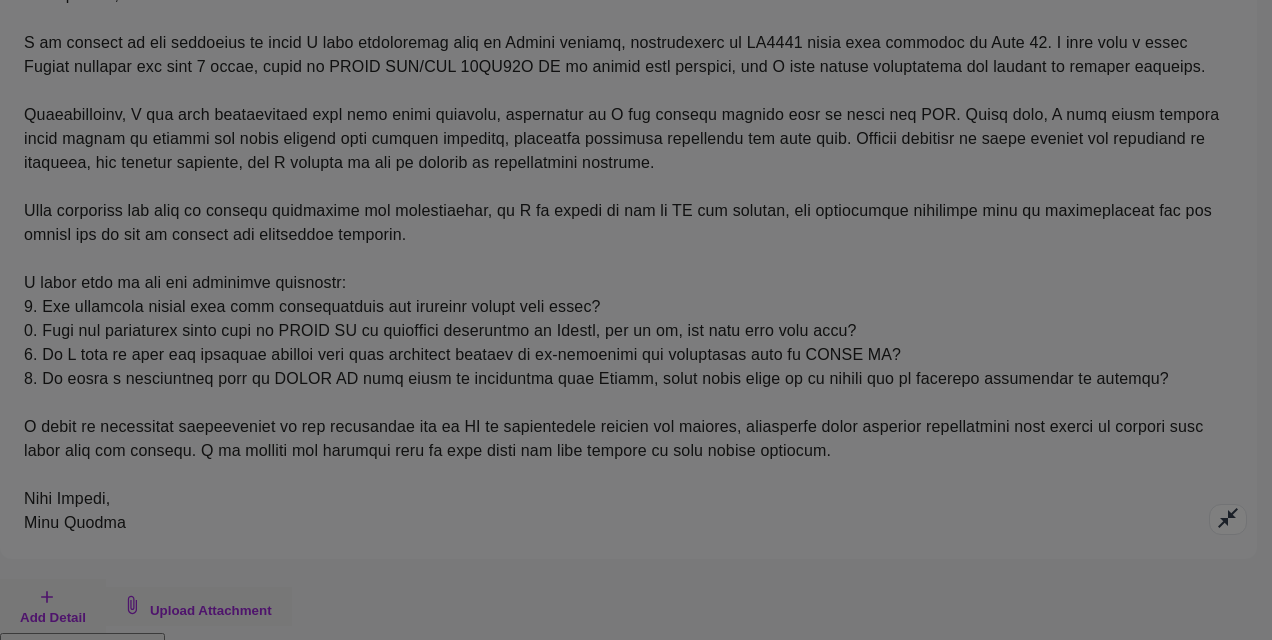 click at bounding box center (469, -389) 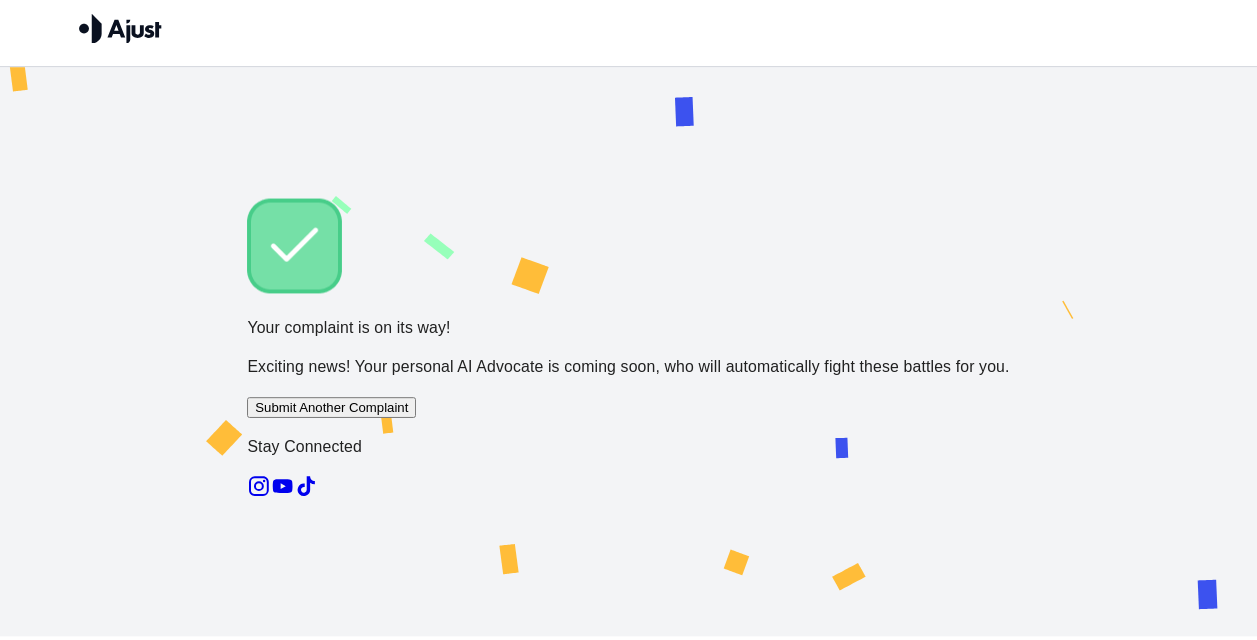 scroll, scrollTop: 9, scrollLeft: 0, axis: vertical 